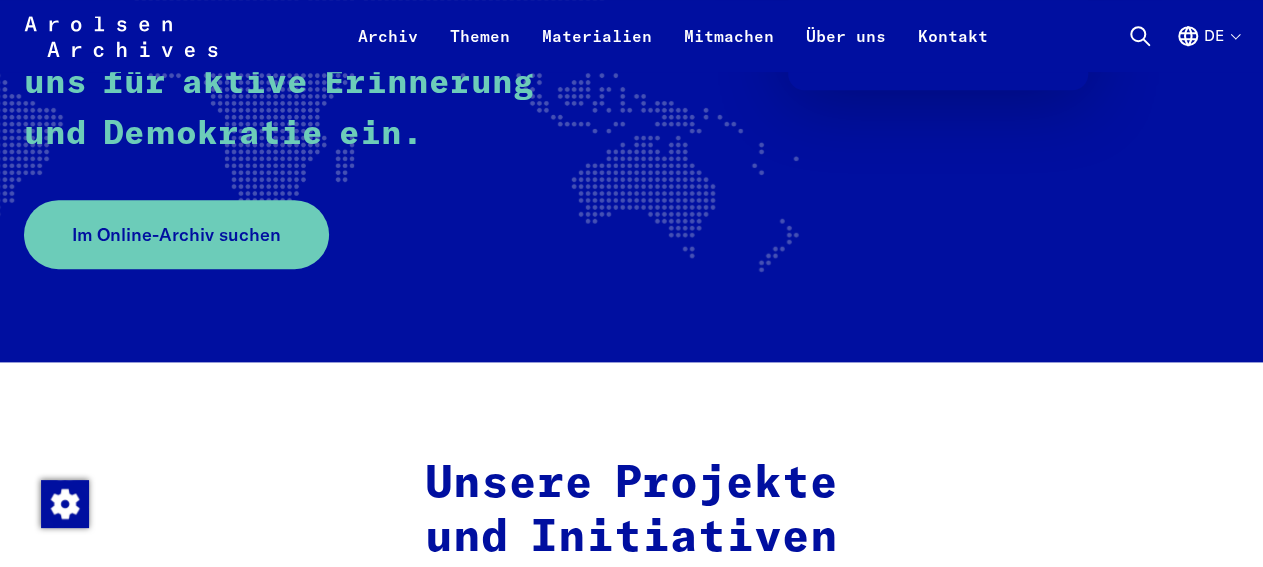 scroll, scrollTop: 520, scrollLeft: 0, axis: vertical 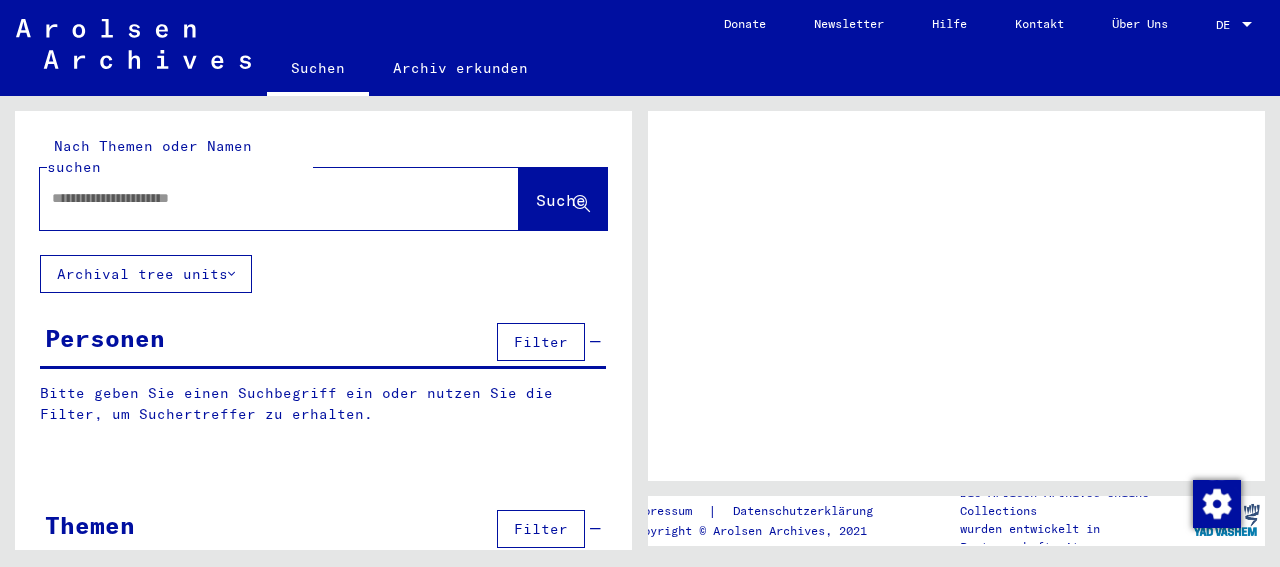 click at bounding box center [261, 198] 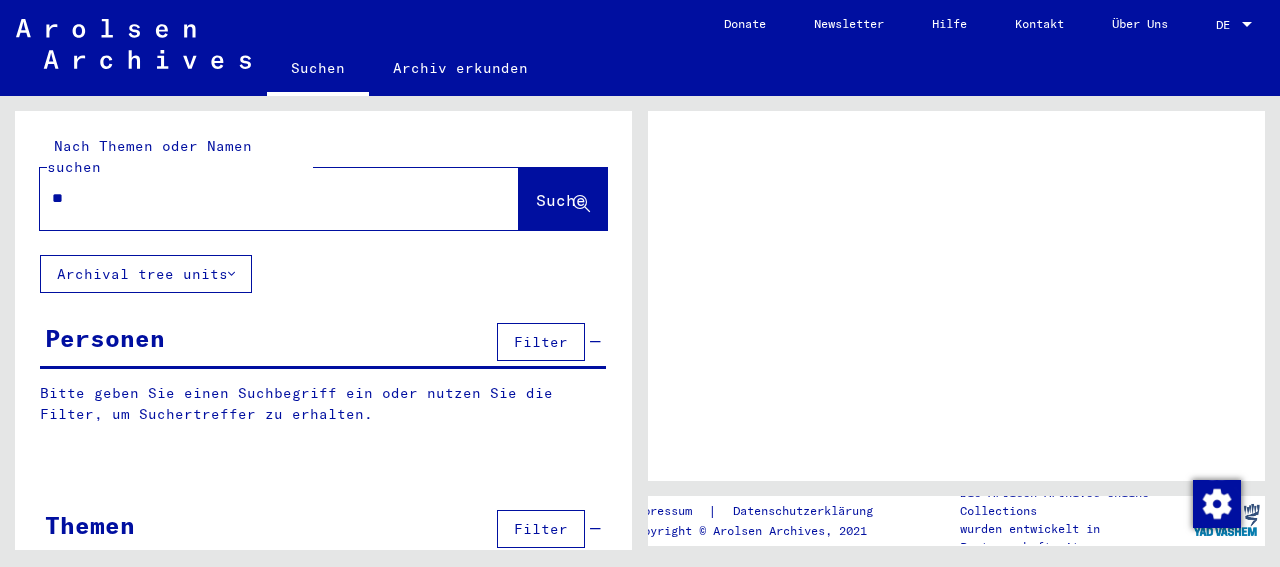 type on "***" 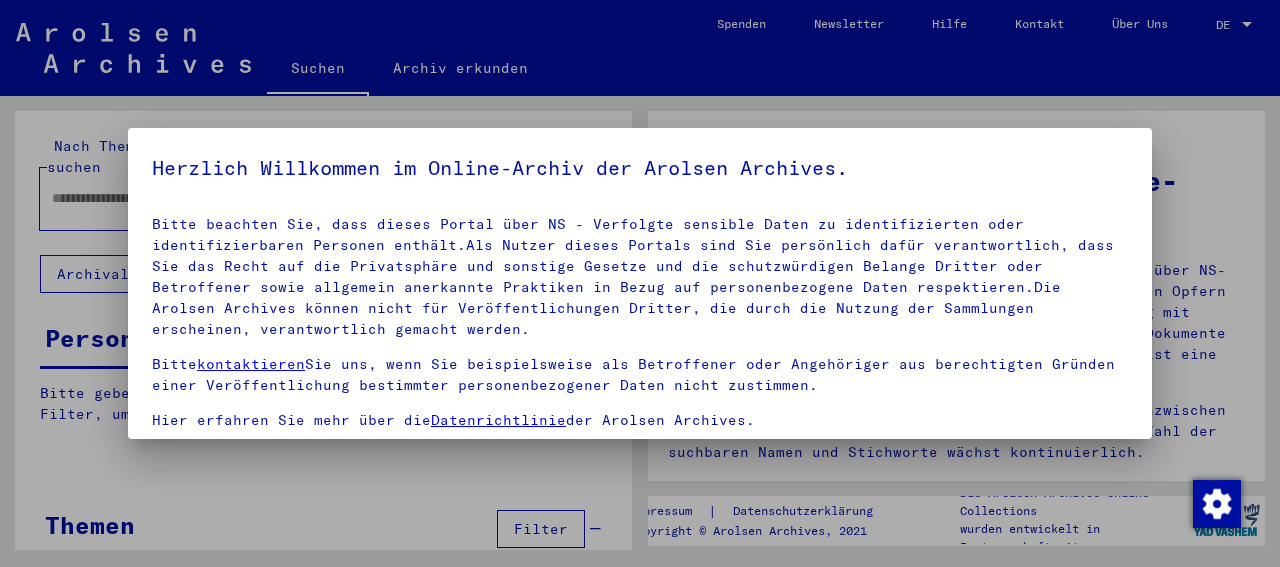 scroll, scrollTop: 176, scrollLeft: 0, axis: vertical 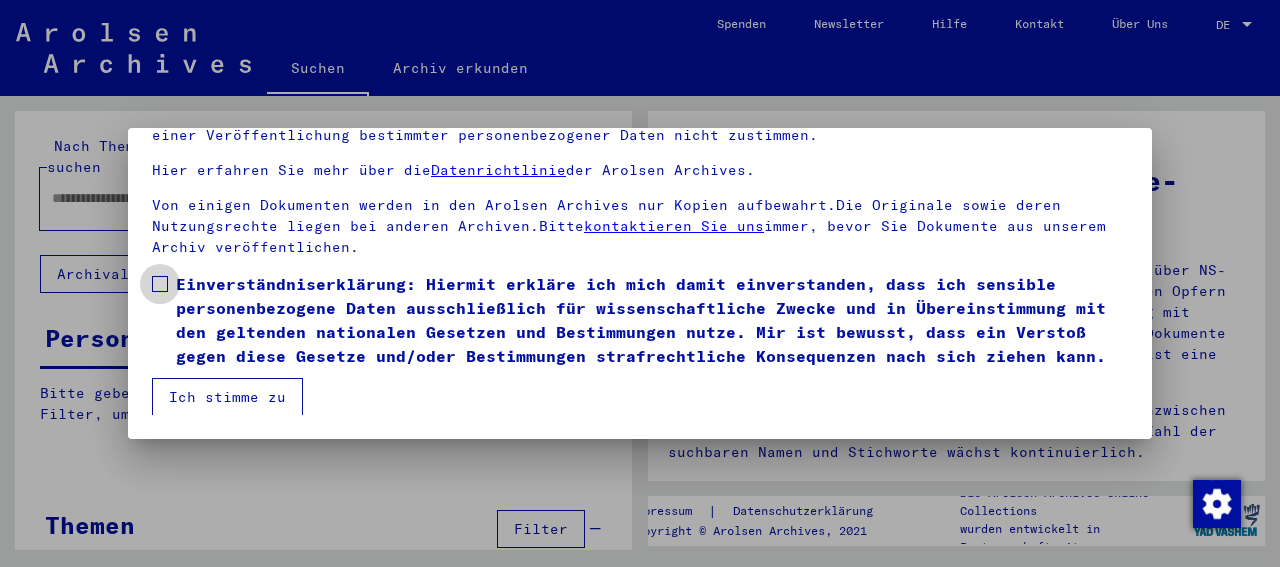 click at bounding box center (160, 284) 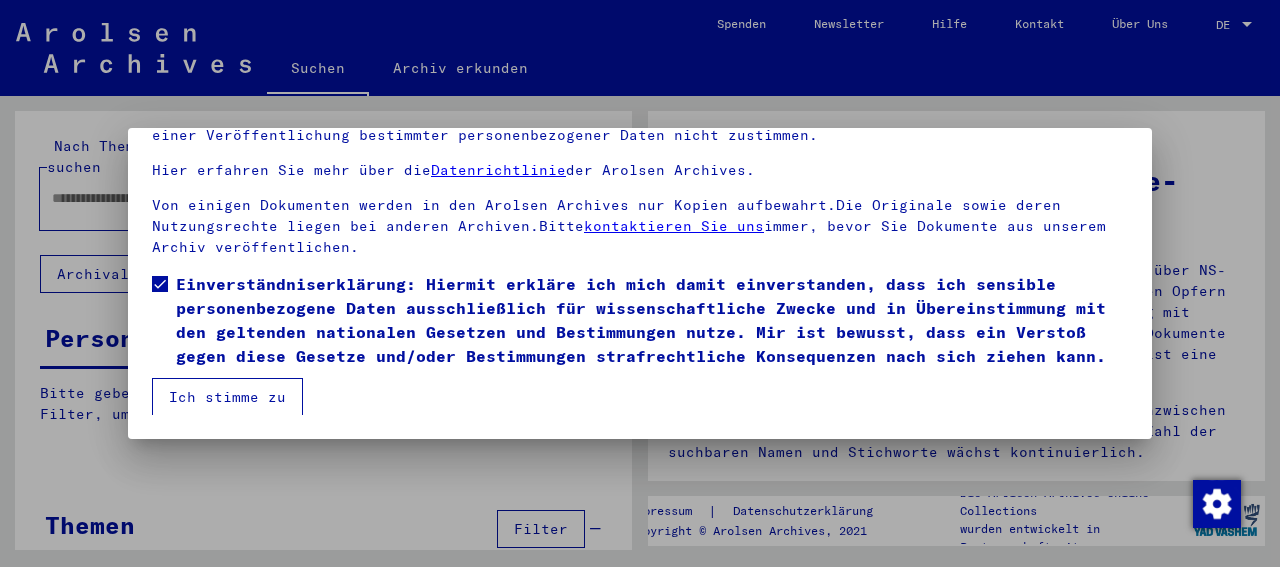 click on "Ich stimme zu" at bounding box center (227, 397) 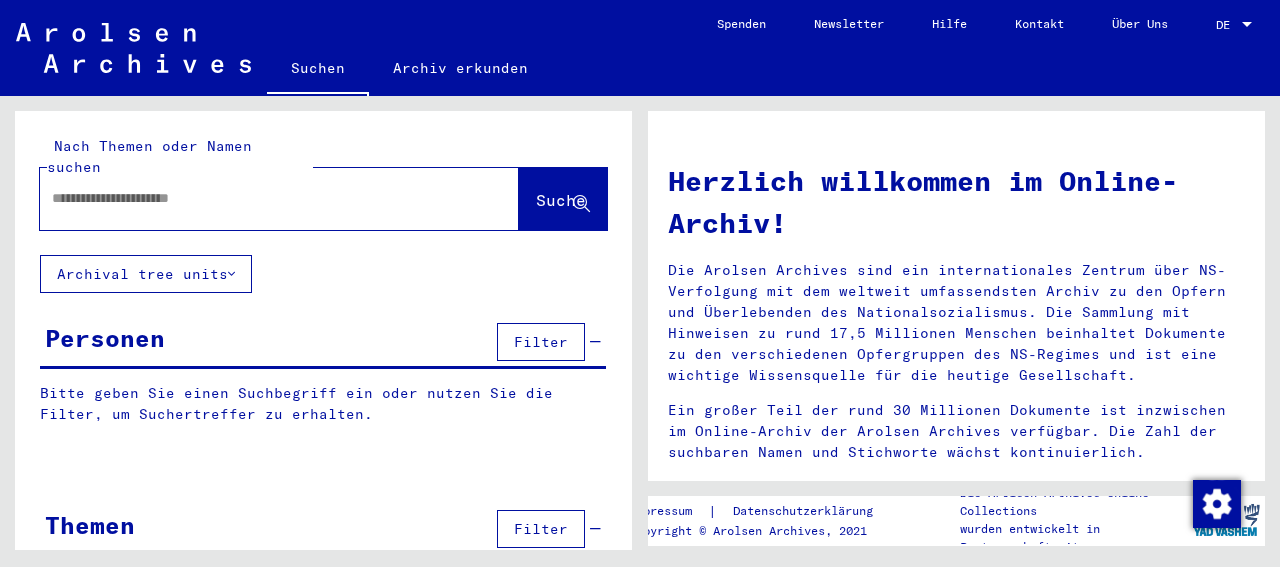 click at bounding box center (255, 198) 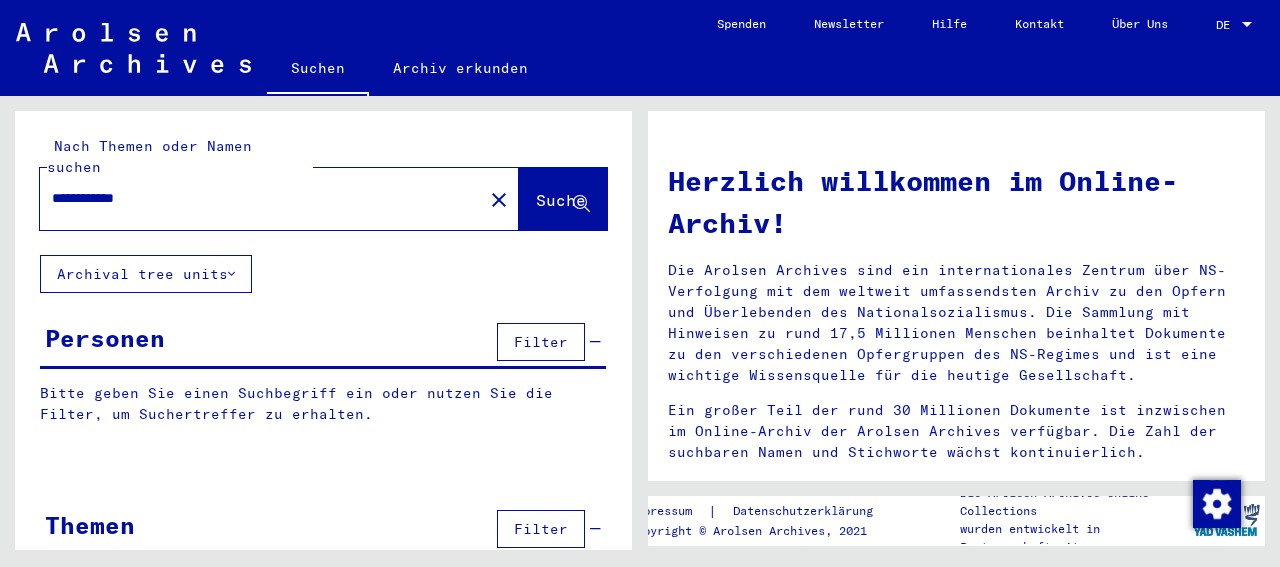 type on "**********" 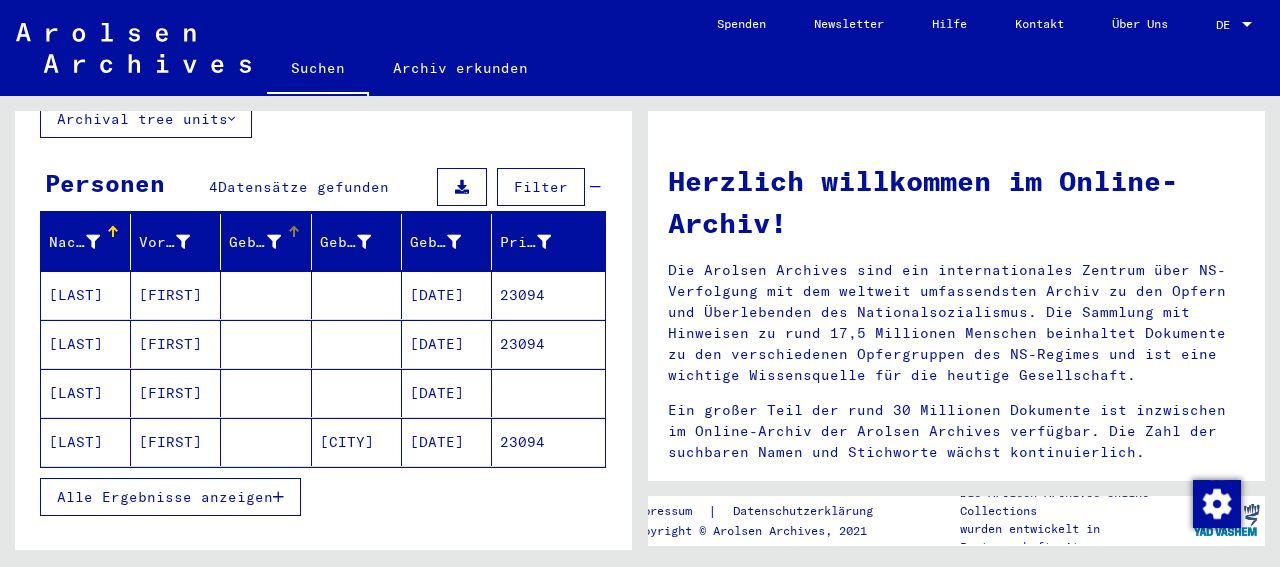 scroll, scrollTop: 208, scrollLeft: 0, axis: vertical 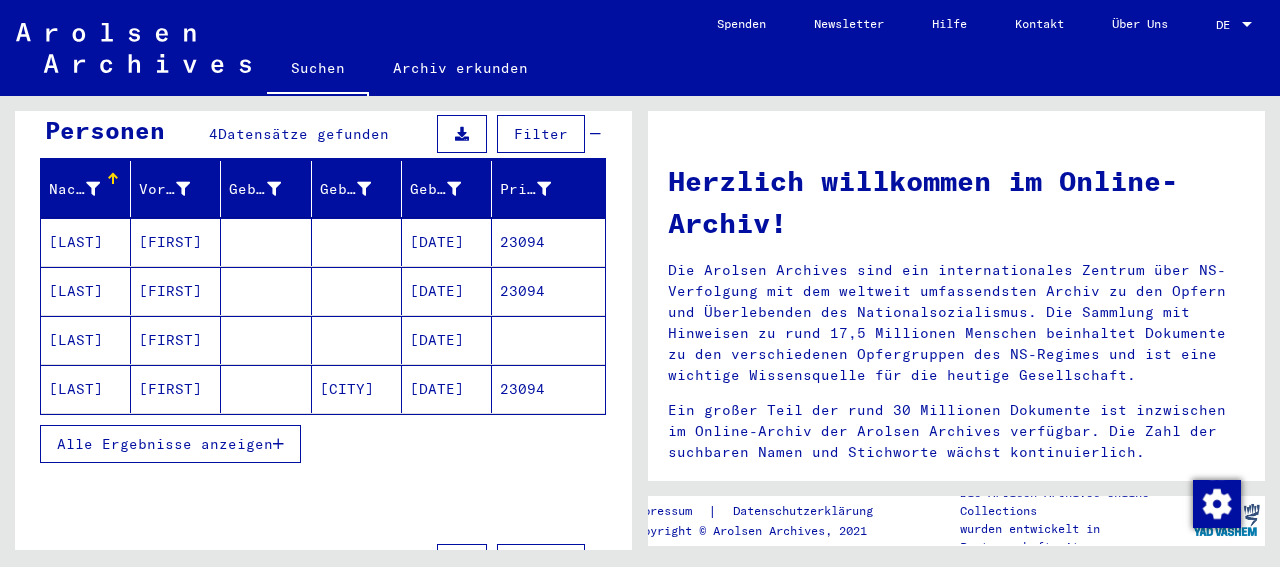 click on "[LAST]" at bounding box center (86, 291) 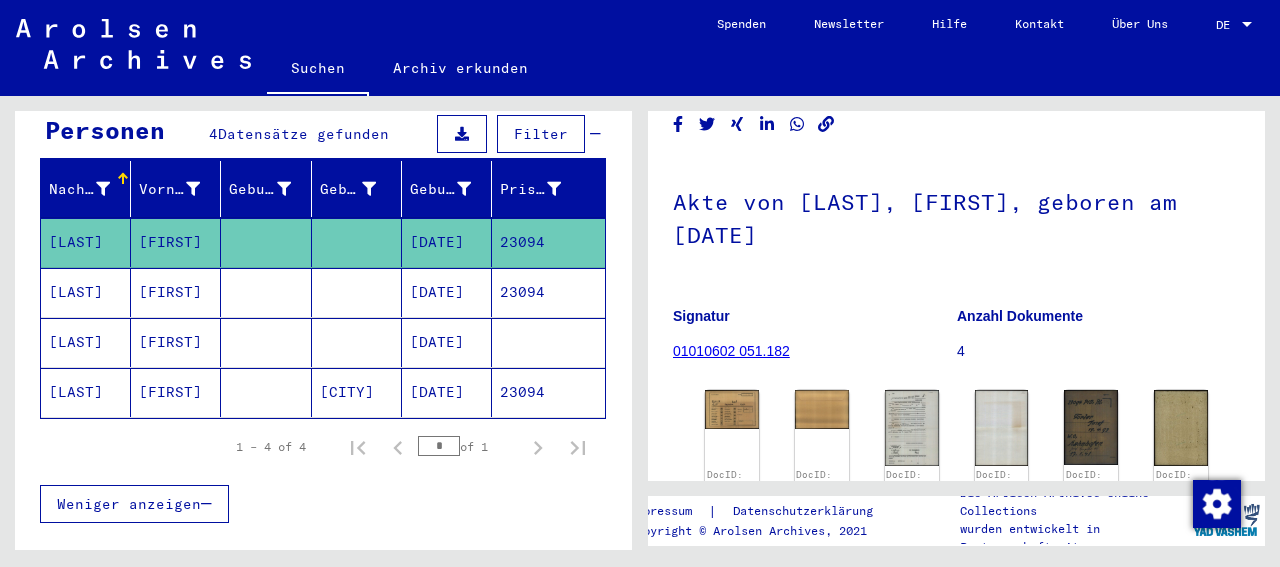 scroll, scrollTop: 208, scrollLeft: 0, axis: vertical 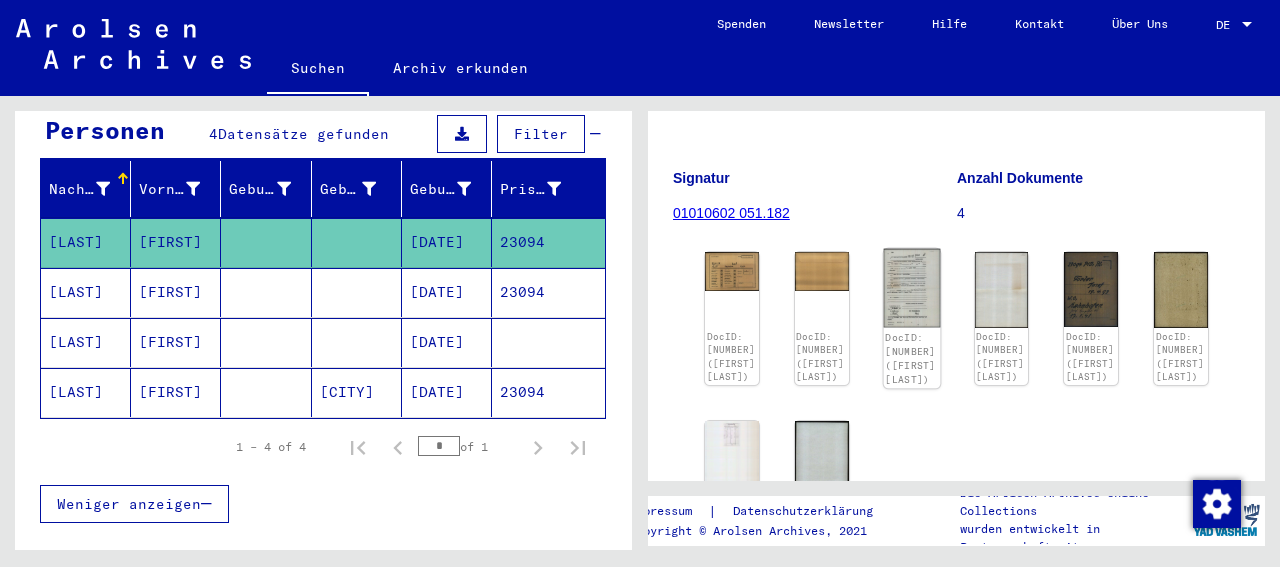 click 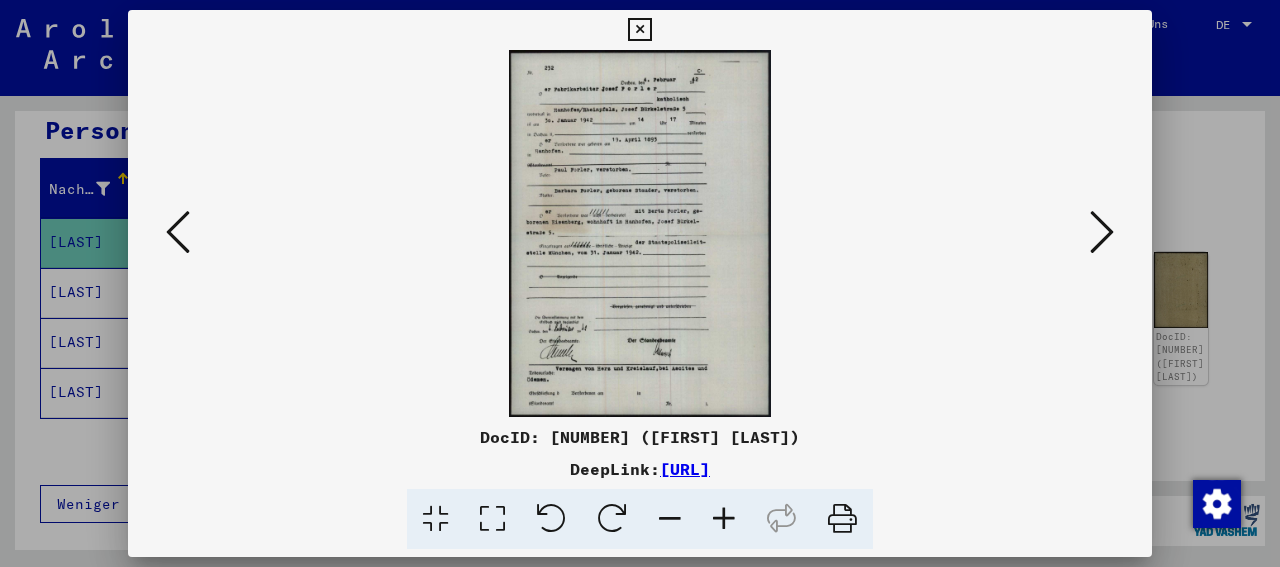 click at bounding box center (639, 30) 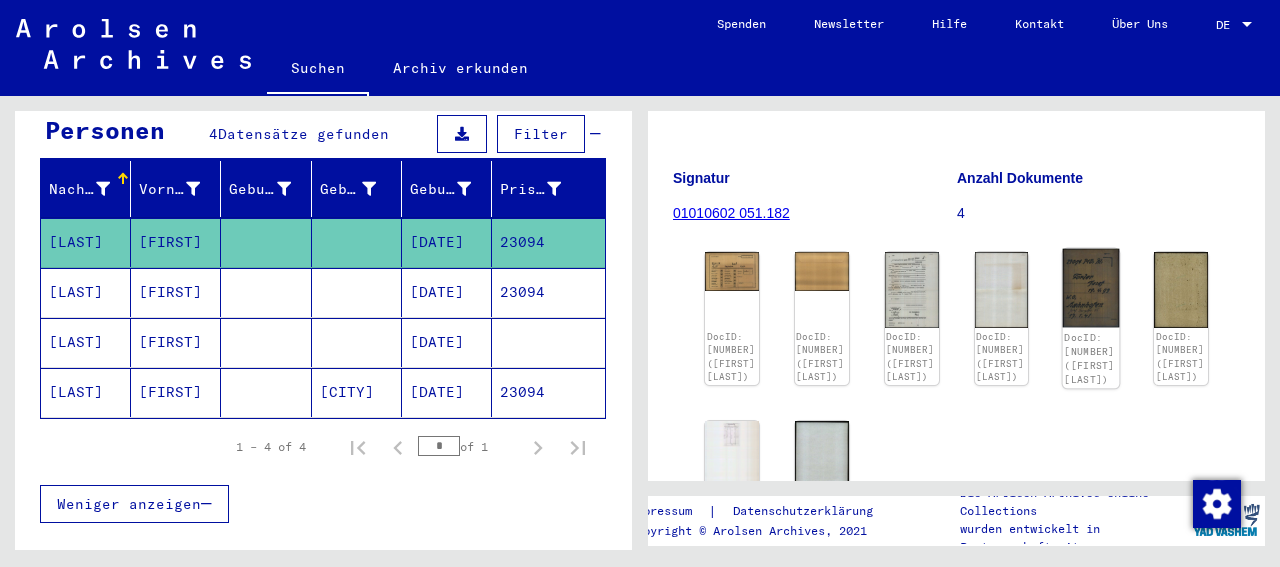 click 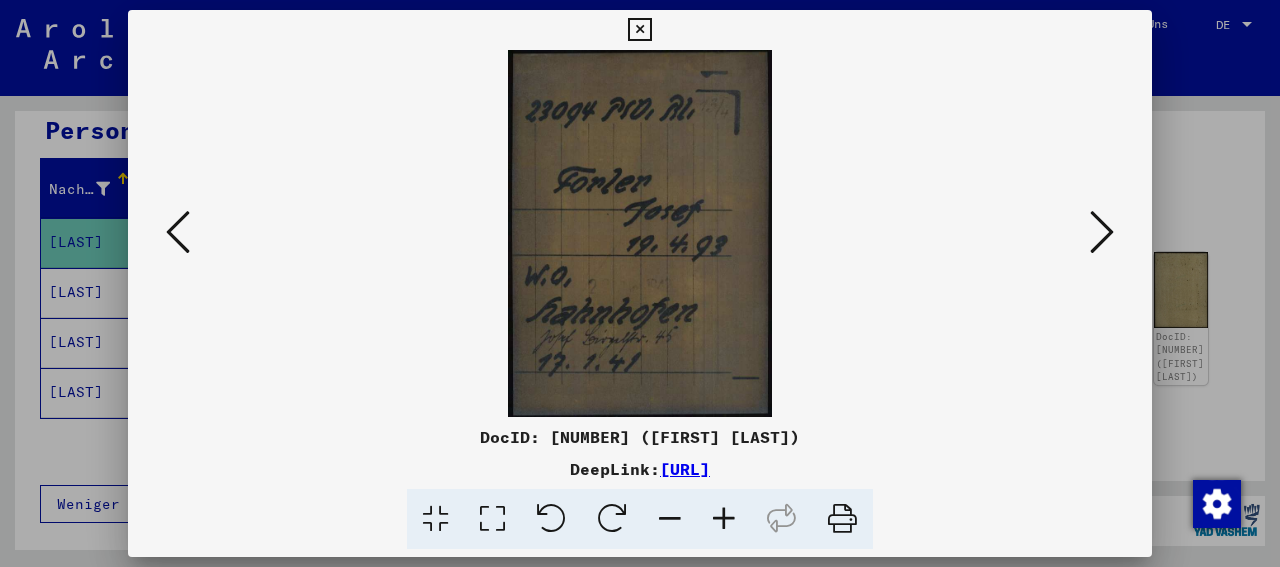 click at bounding box center [639, 30] 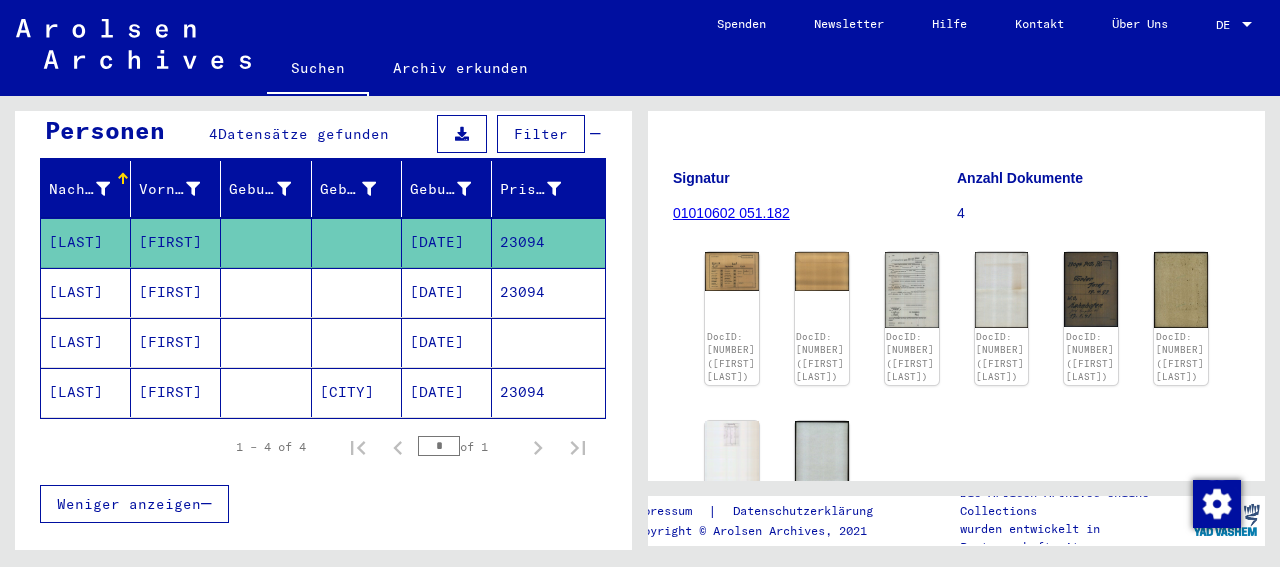 click on "[LAST]" at bounding box center [86, 342] 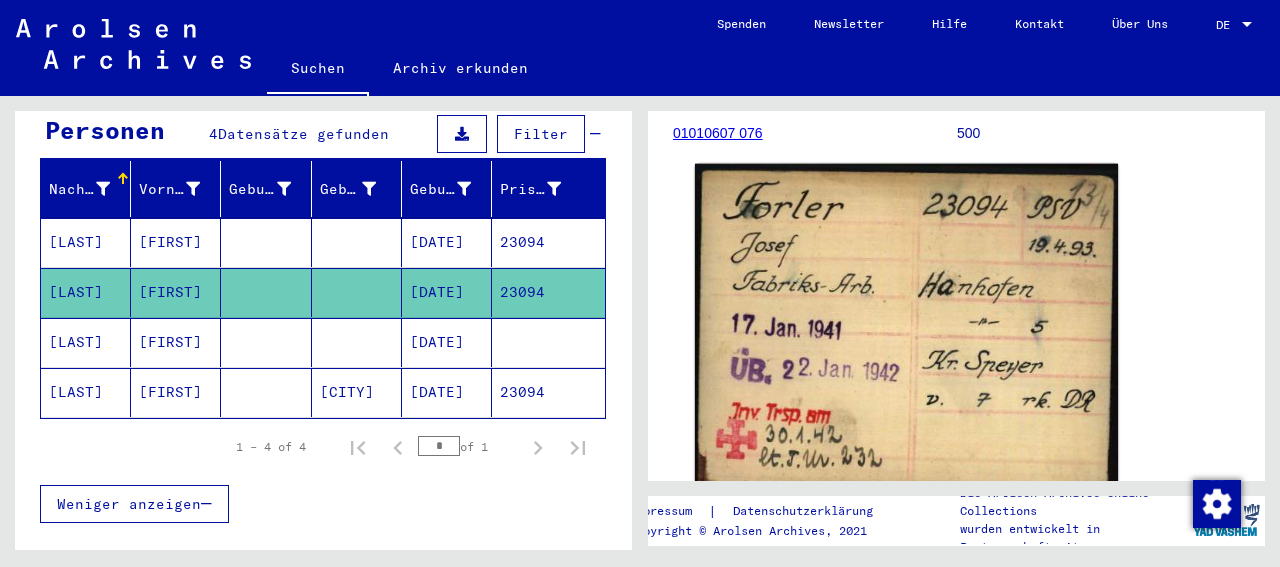 scroll, scrollTop: 312, scrollLeft: 0, axis: vertical 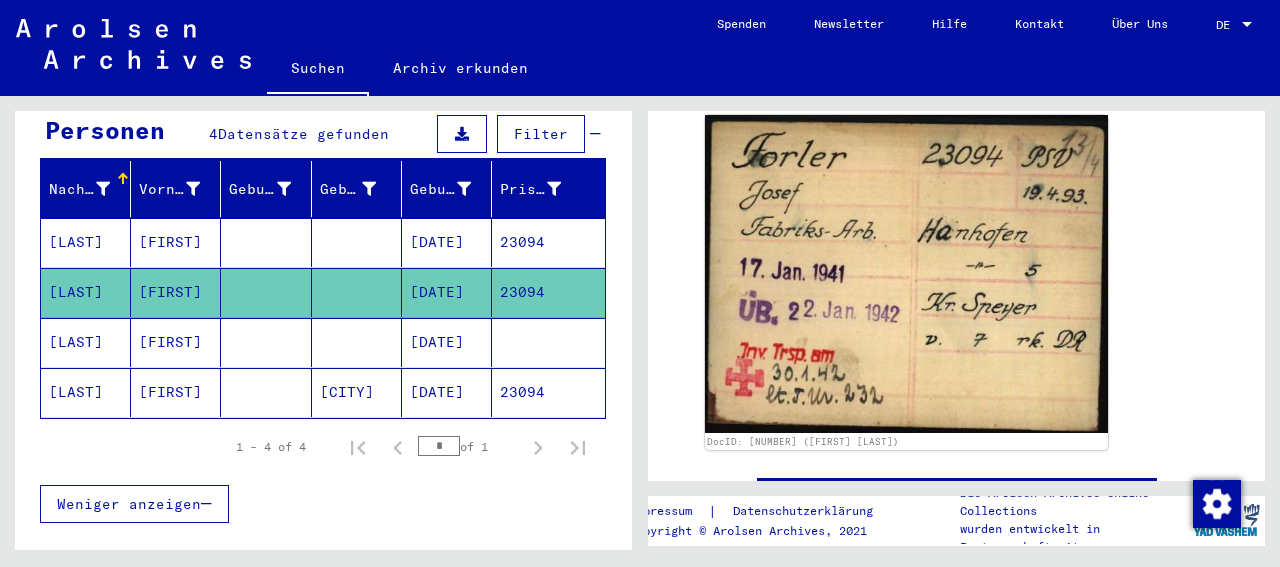 click on "[LAST]" 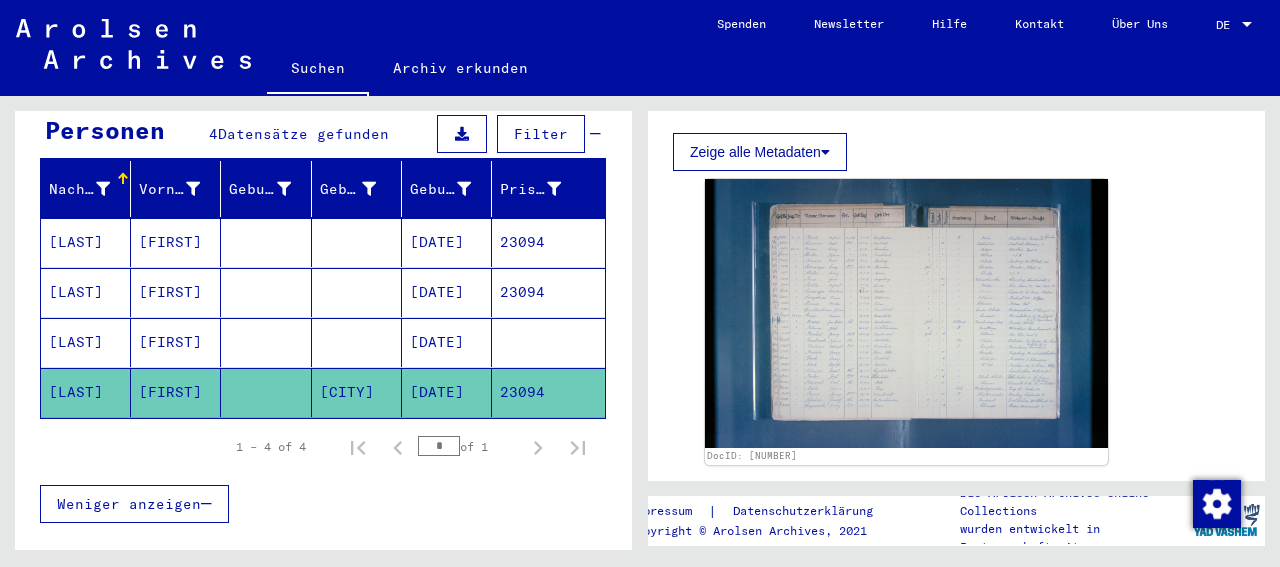 scroll, scrollTop: 520, scrollLeft: 0, axis: vertical 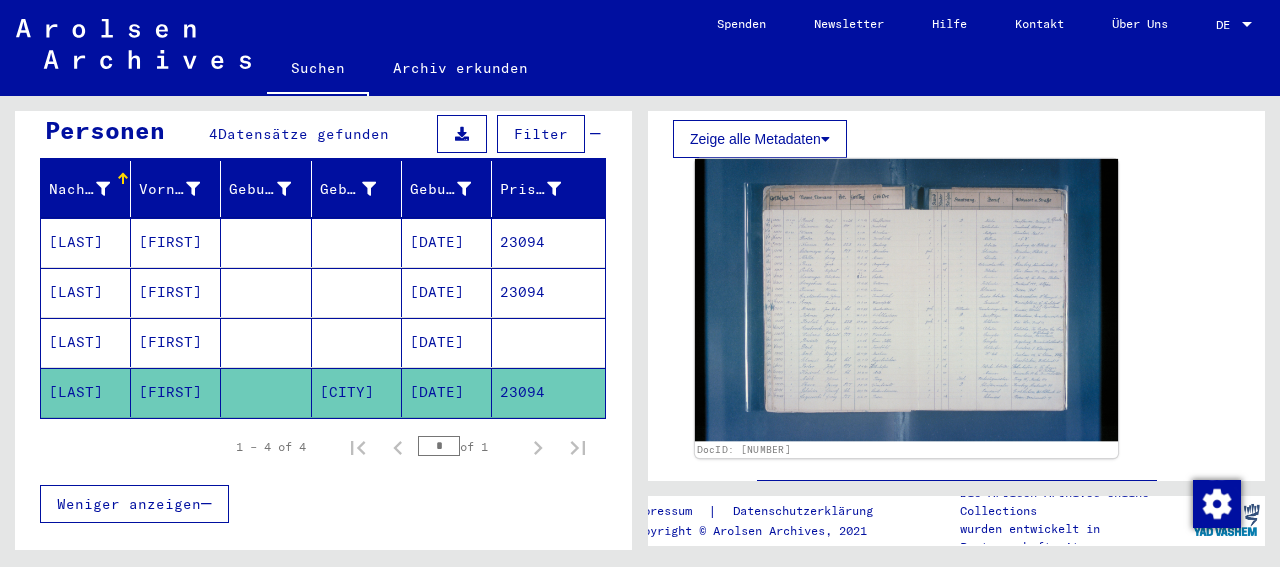 click 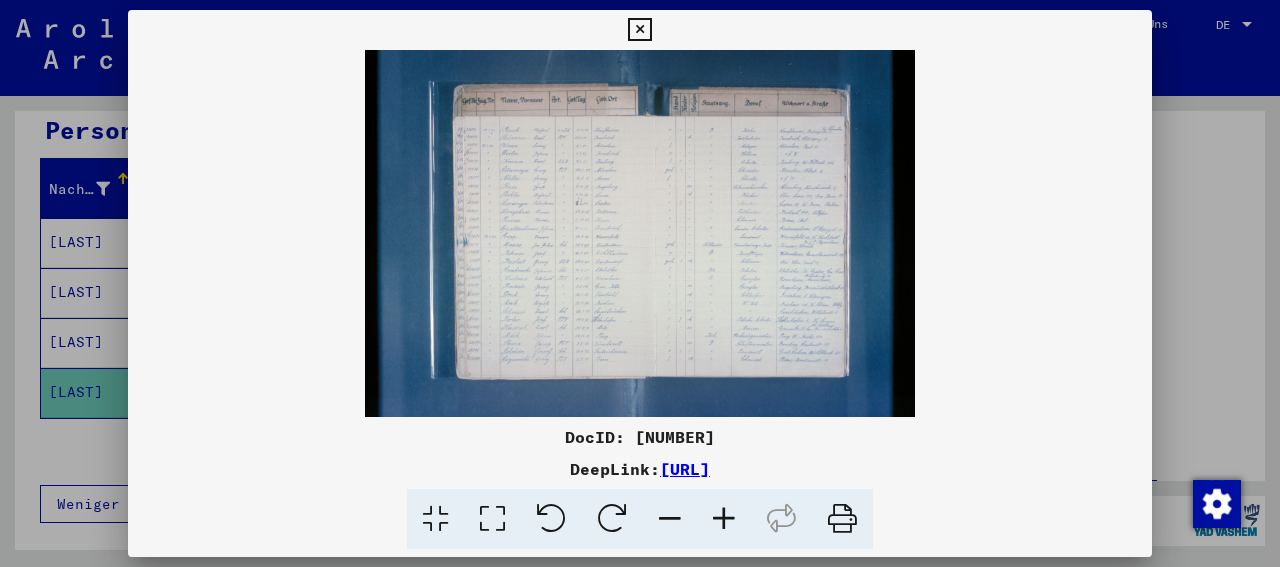click at bounding box center [640, 233] 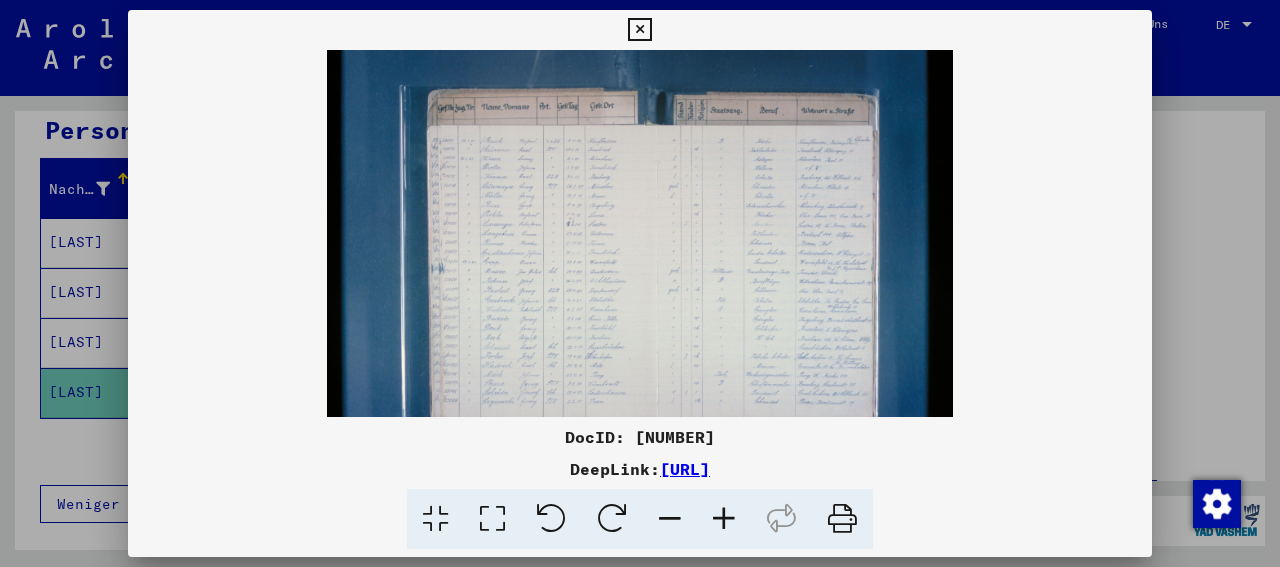 click at bounding box center [724, 519] 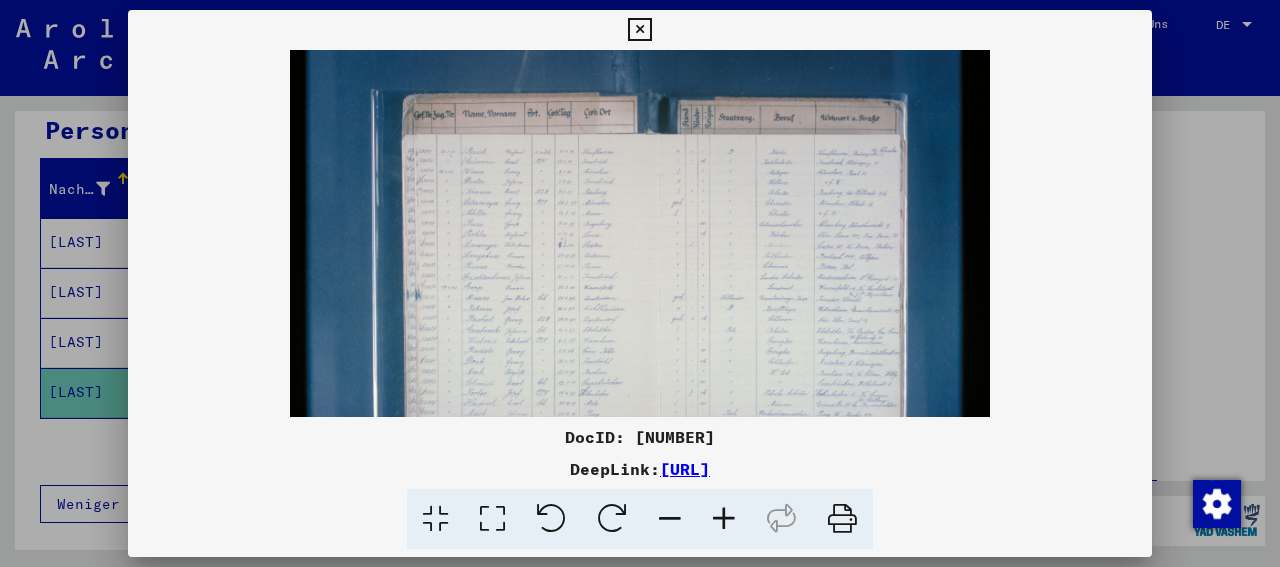 click at bounding box center (724, 519) 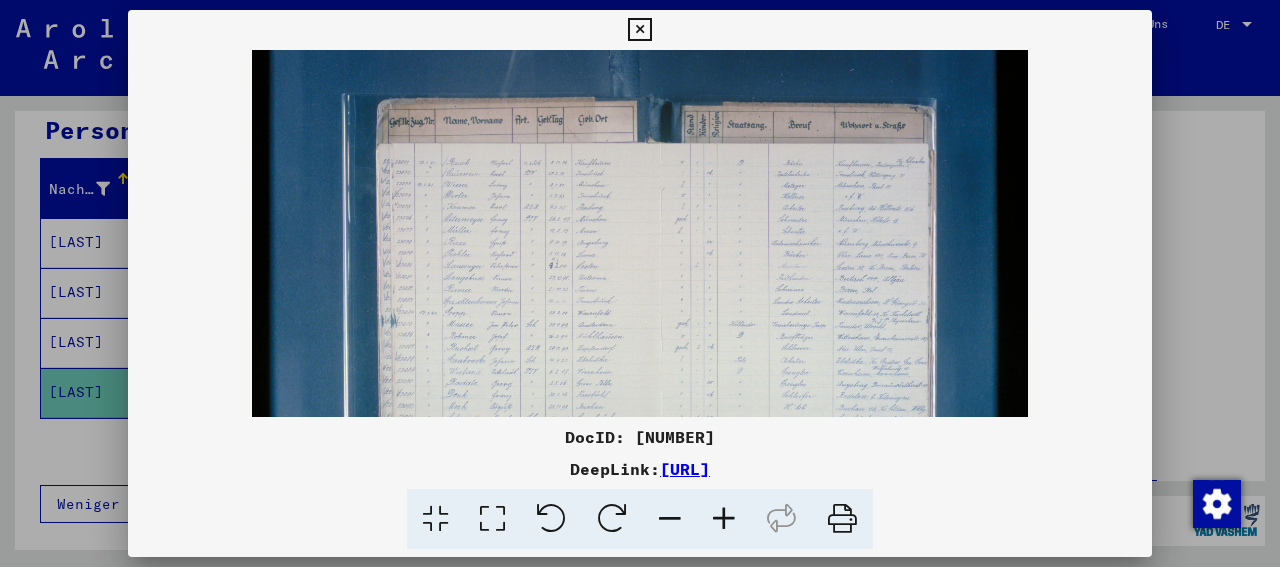 click at bounding box center (724, 519) 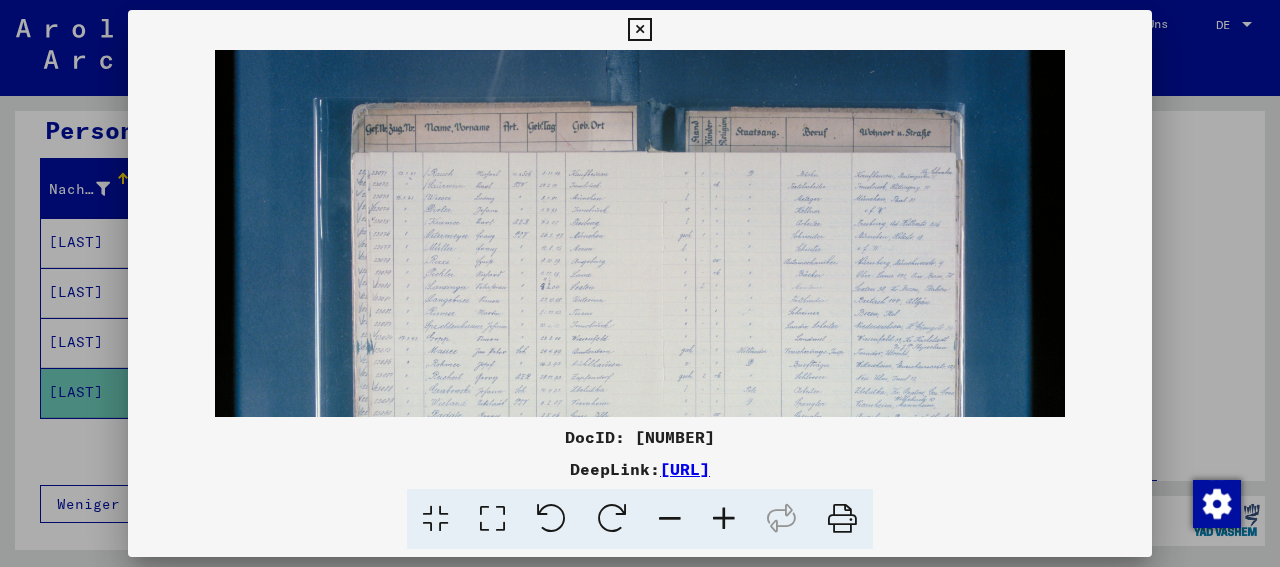 click at bounding box center (724, 519) 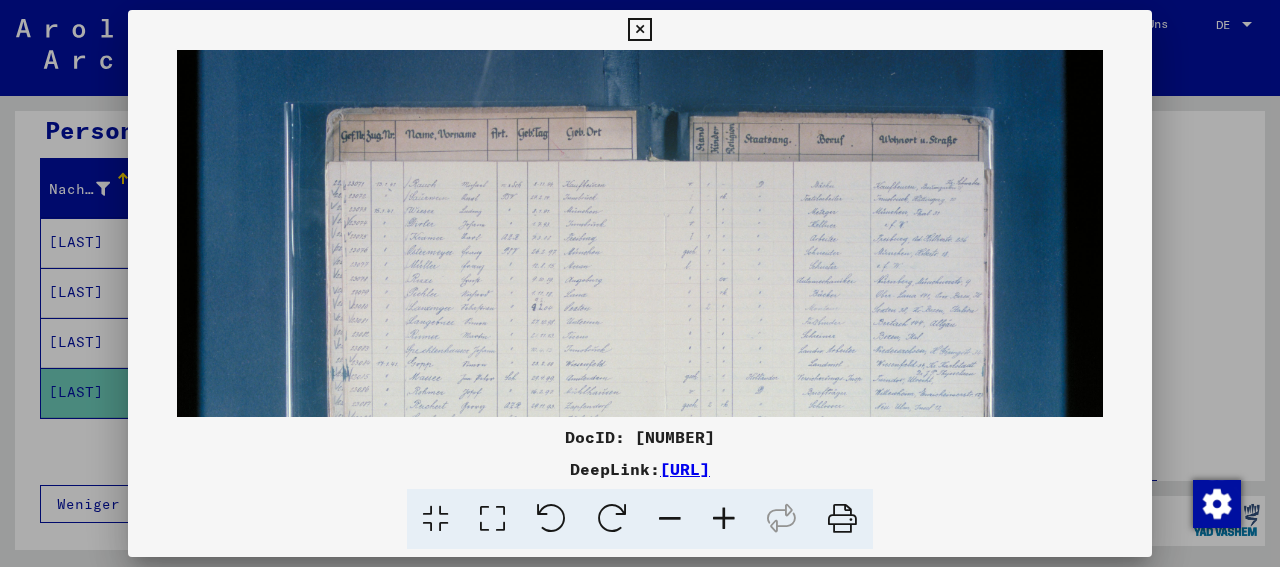 click at bounding box center [724, 519] 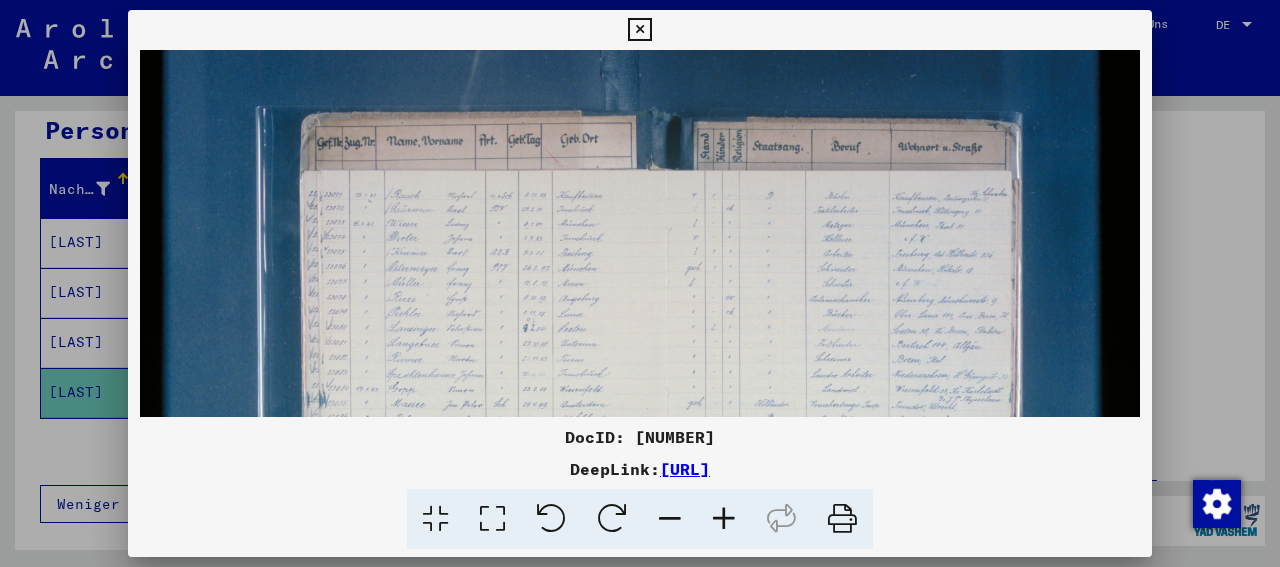 click at bounding box center (724, 519) 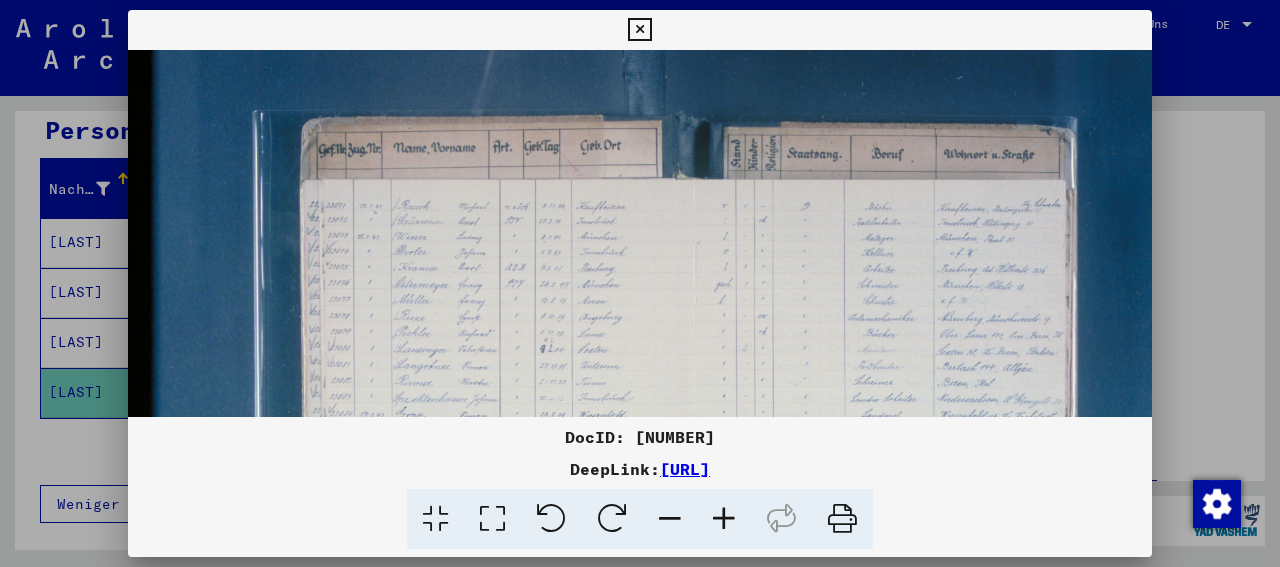 click at bounding box center (724, 519) 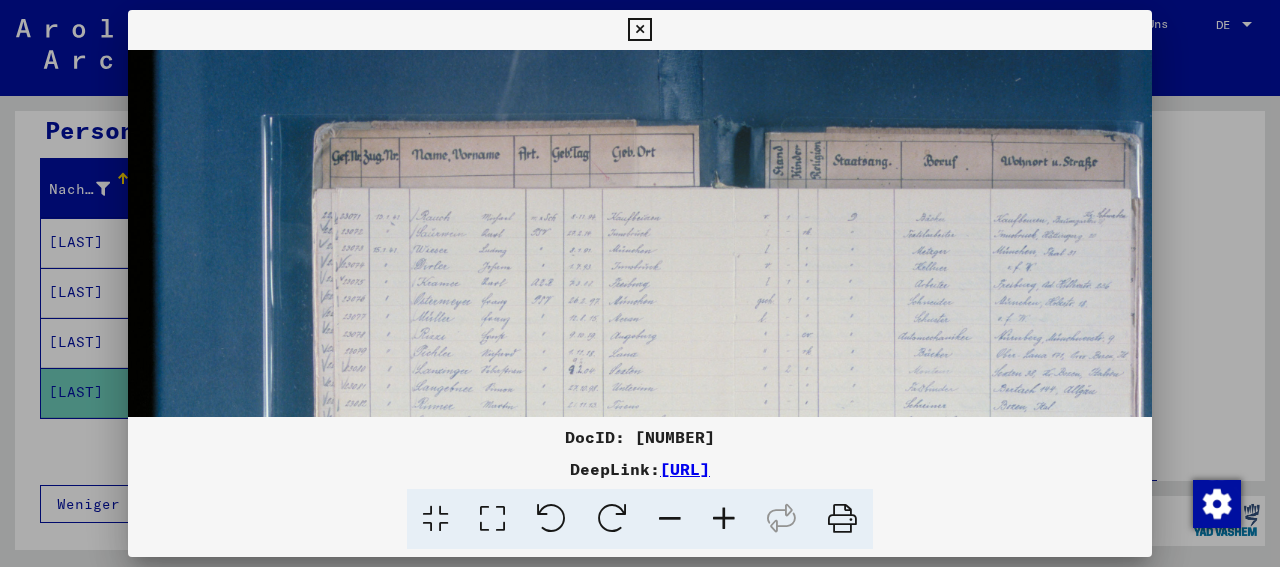 click at bounding box center [724, 519] 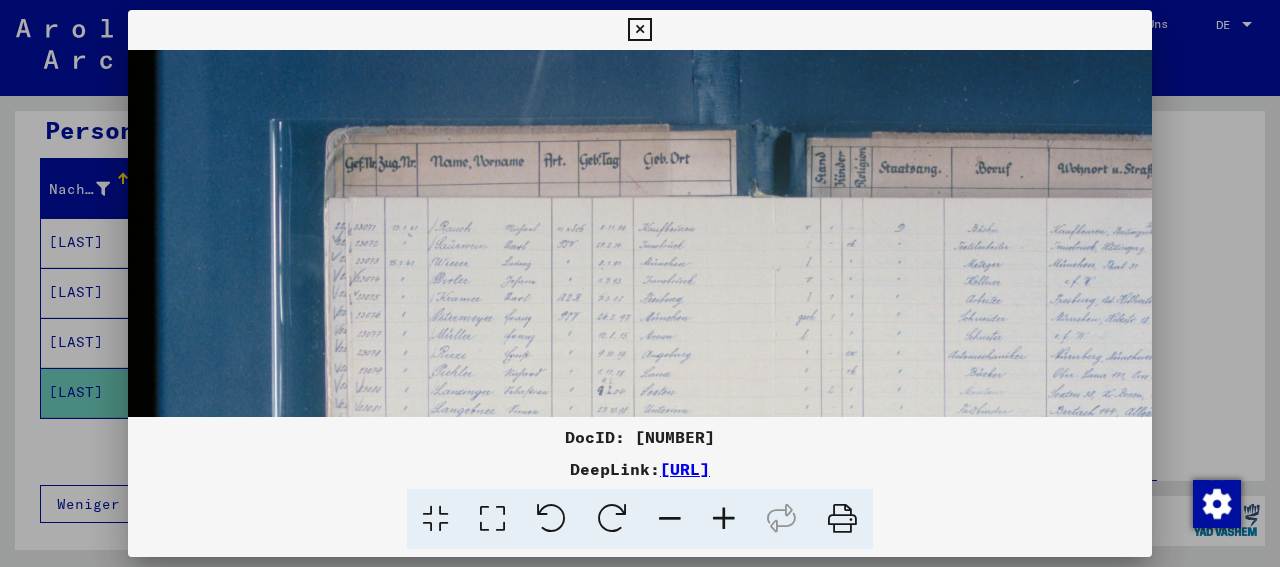 click at bounding box center (724, 519) 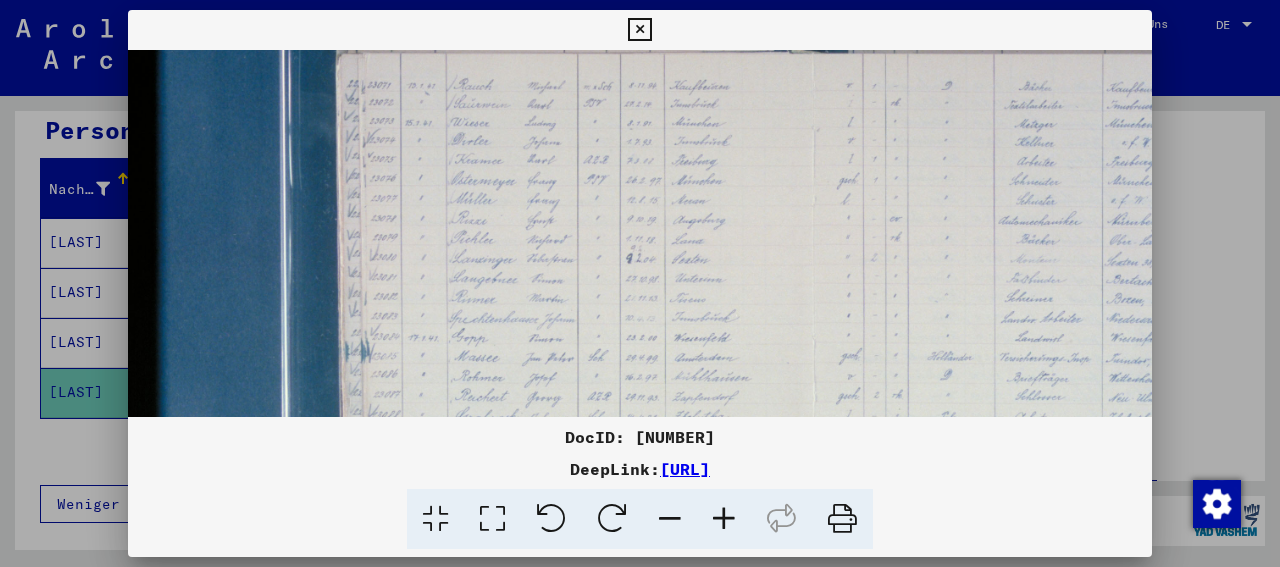 scroll, scrollTop: 154, scrollLeft: 0, axis: vertical 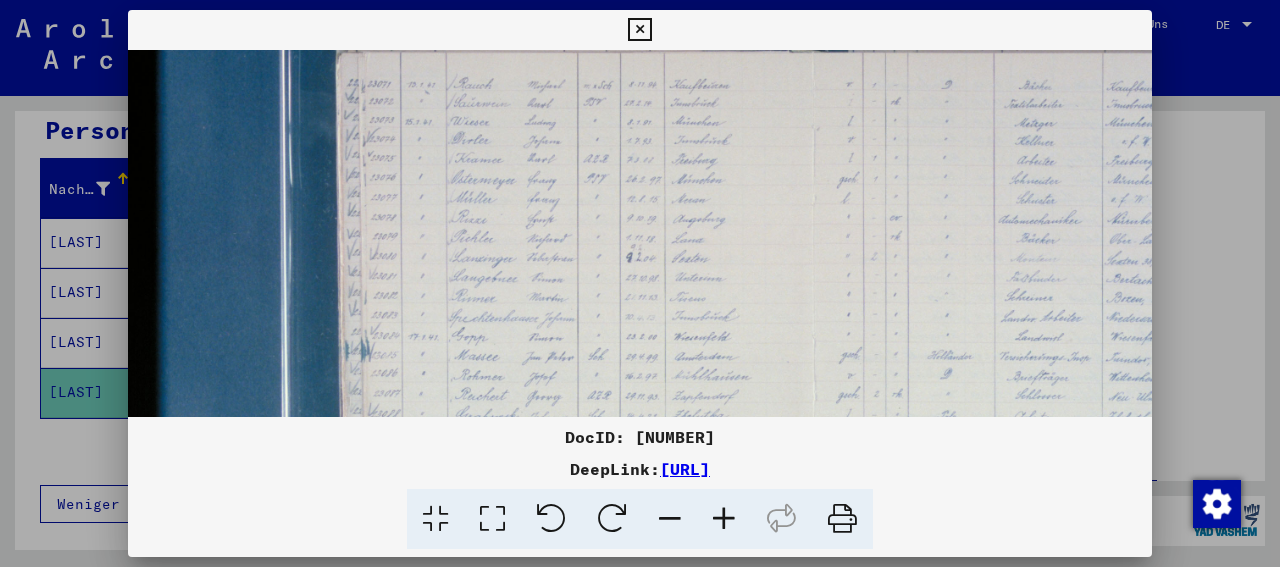 drag, startPoint x: 529, startPoint y: 332, endPoint x: 590, endPoint y: 179, distance: 164.71187 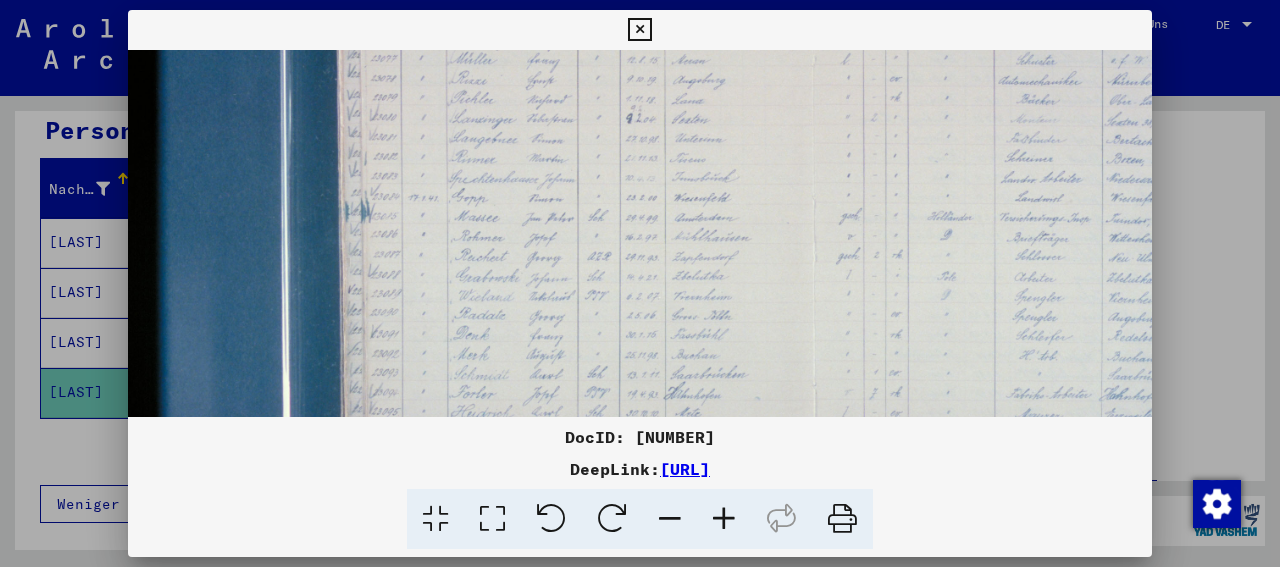 scroll, scrollTop: 300, scrollLeft: 0, axis: vertical 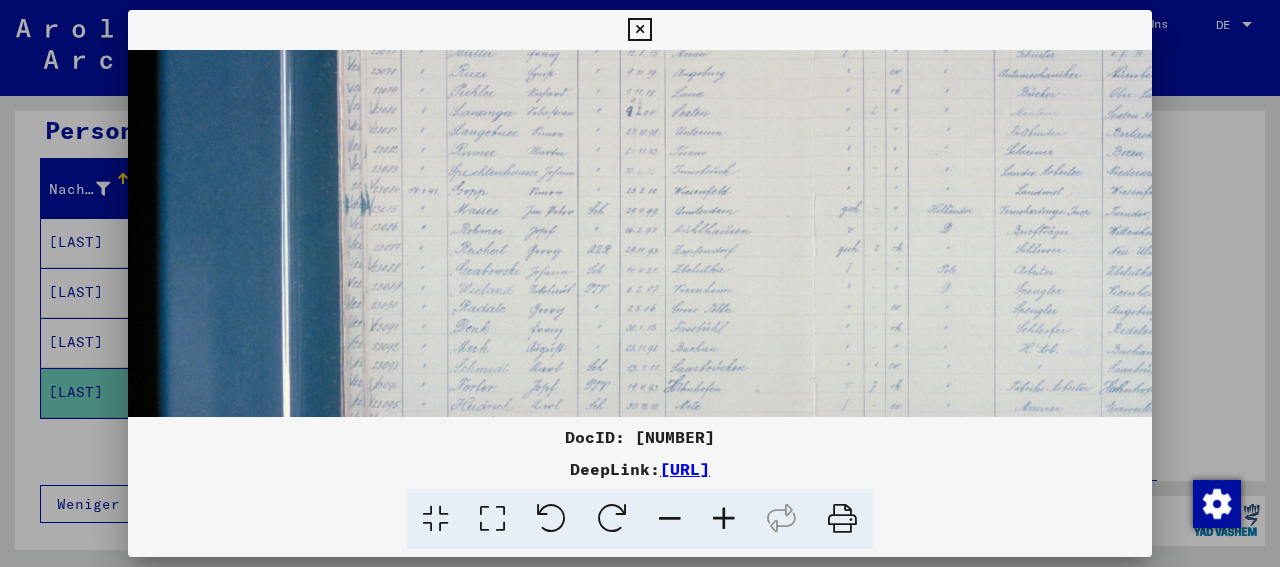 drag, startPoint x: 552, startPoint y: 331, endPoint x: 572, endPoint y: 185, distance: 147.3635 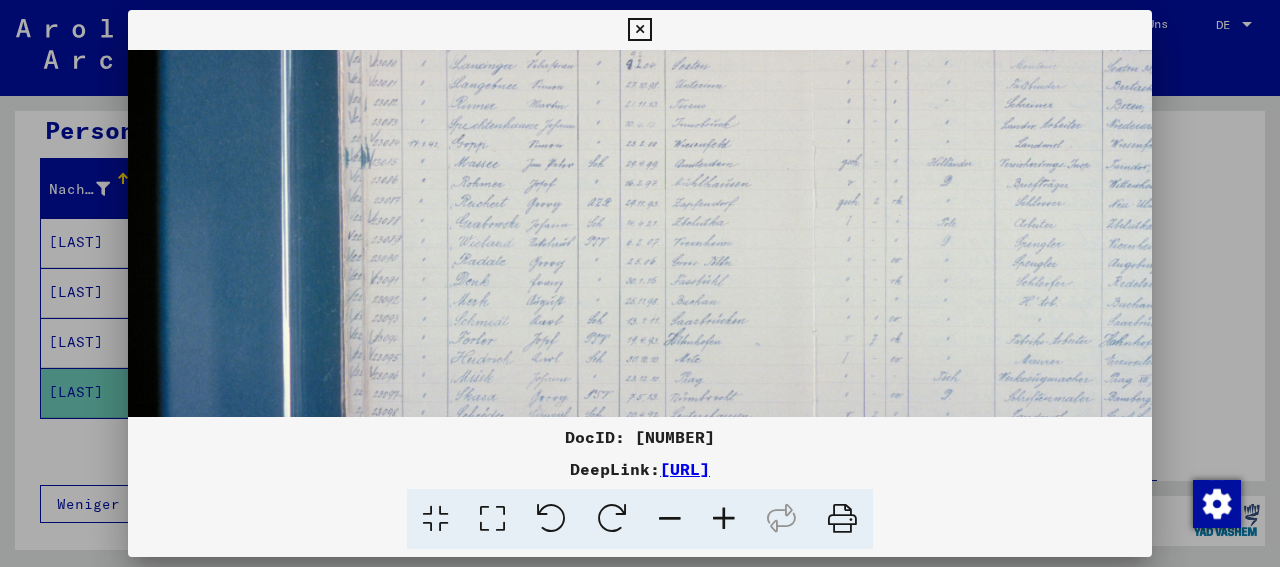 scroll, scrollTop: 362, scrollLeft: 0, axis: vertical 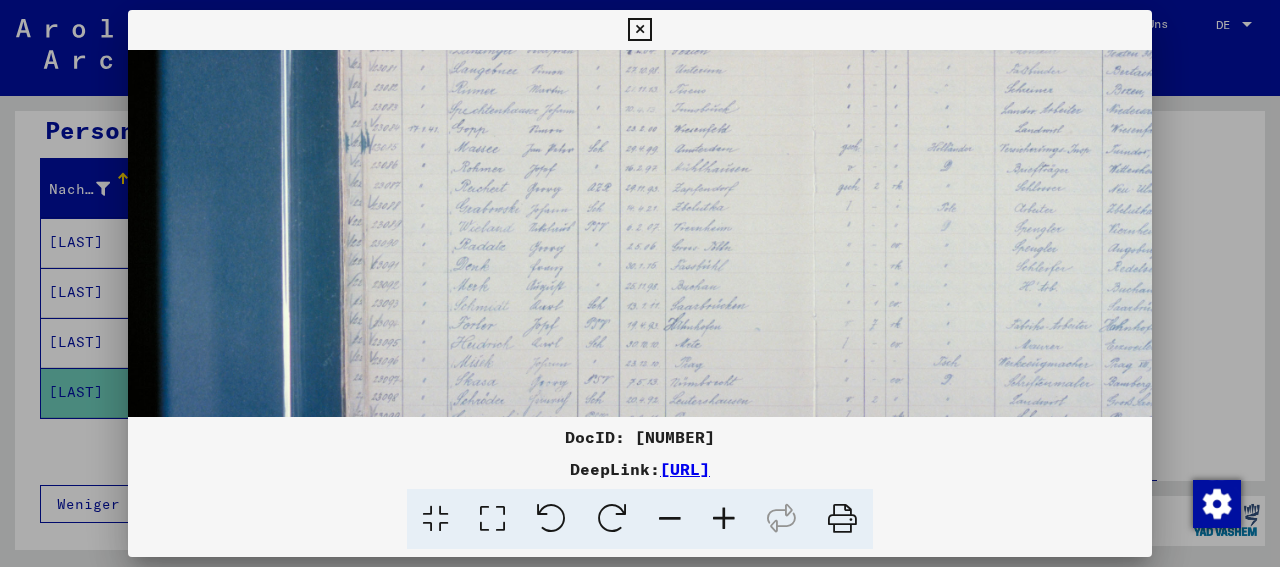 drag, startPoint x: 595, startPoint y: 288, endPoint x: 599, endPoint y: 238, distance: 50.159744 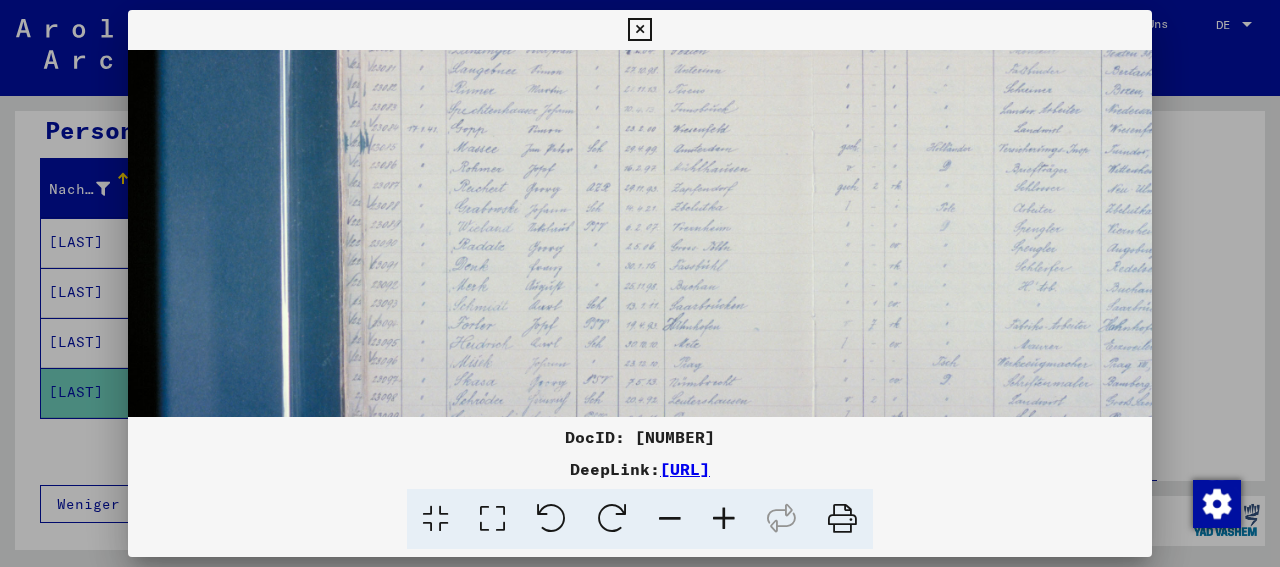 click at bounding box center (639, 30) 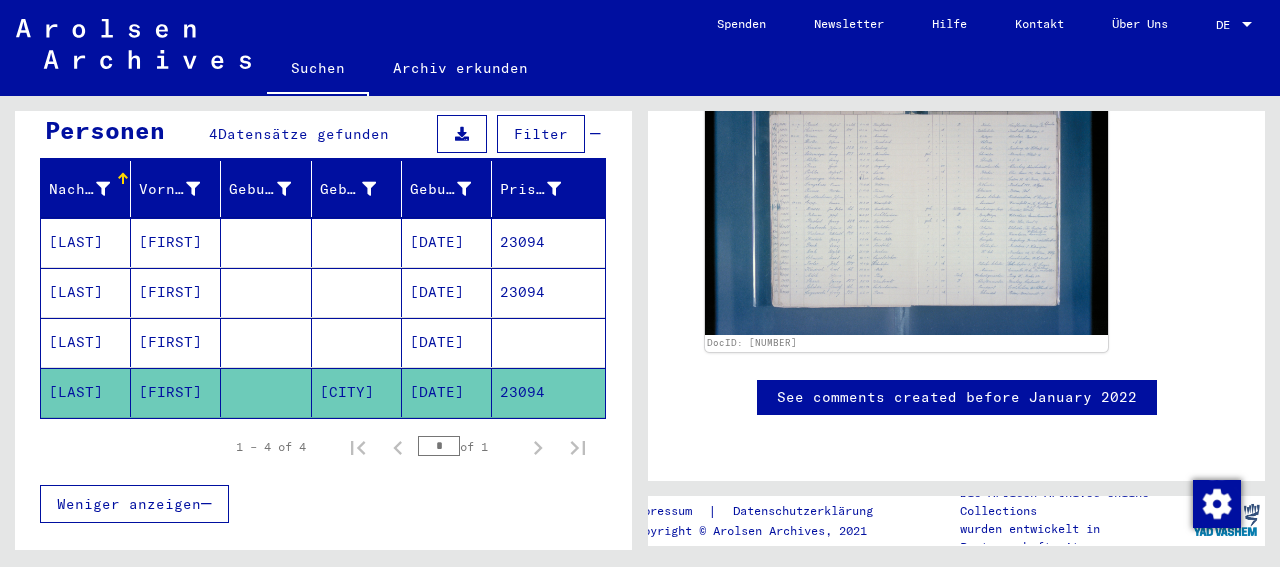 scroll, scrollTop: 416, scrollLeft: 0, axis: vertical 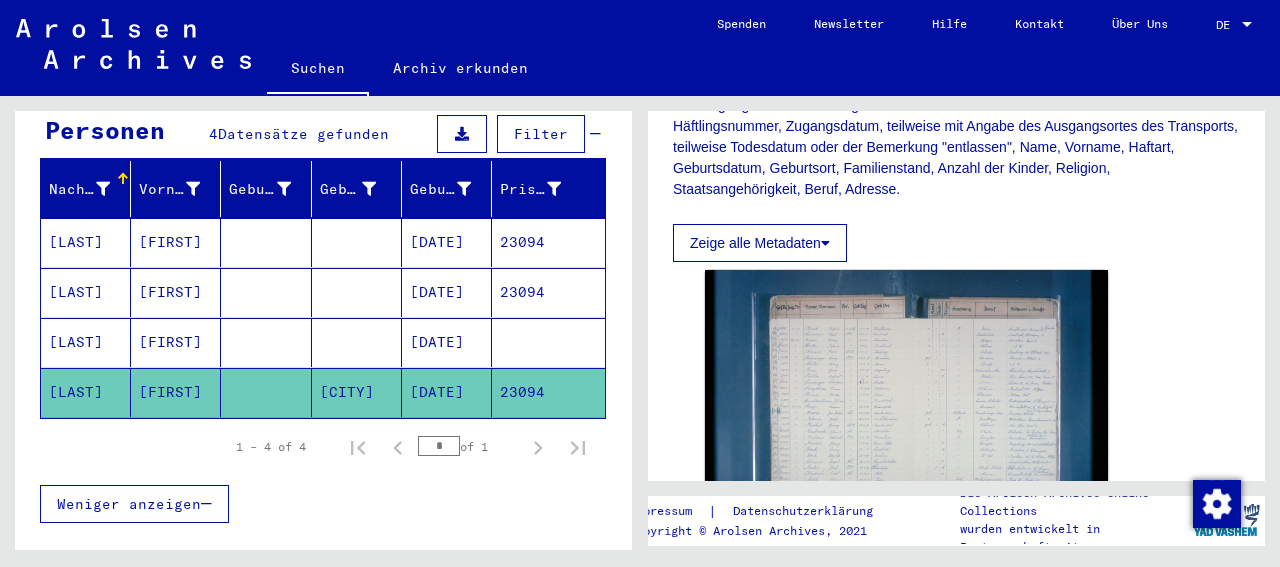 click on "[LAST]" at bounding box center [86, 292] 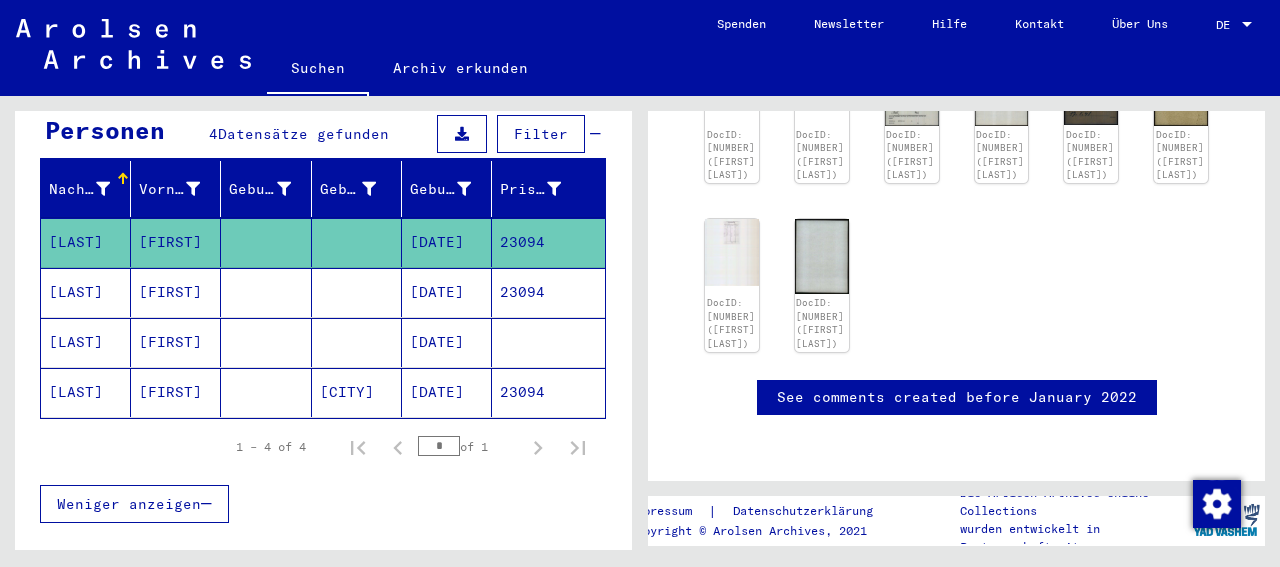 scroll, scrollTop: 520, scrollLeft: 0, axis: vertical 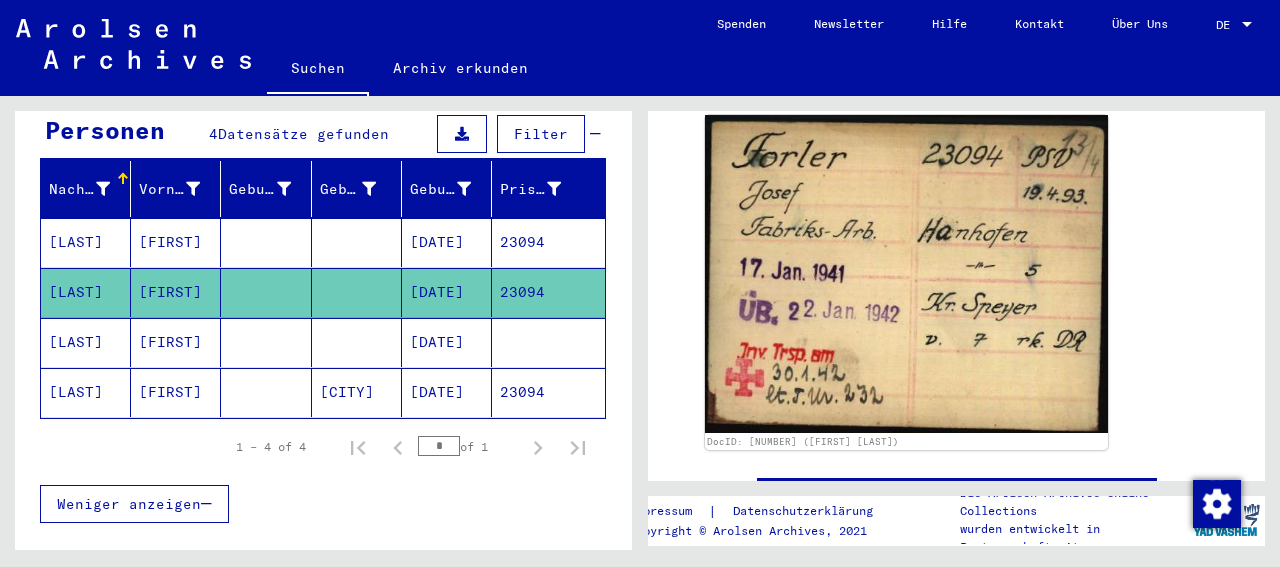 click on "[CITY]" 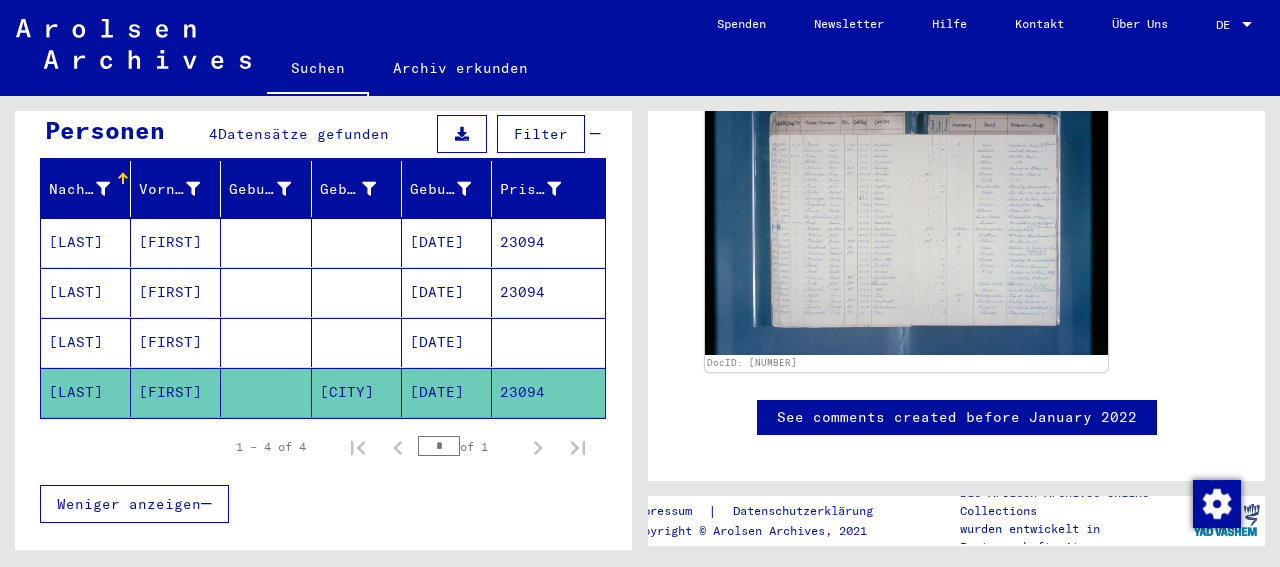 scroll, scrollTop: 624, scrollLeft: 0, axis: vertical 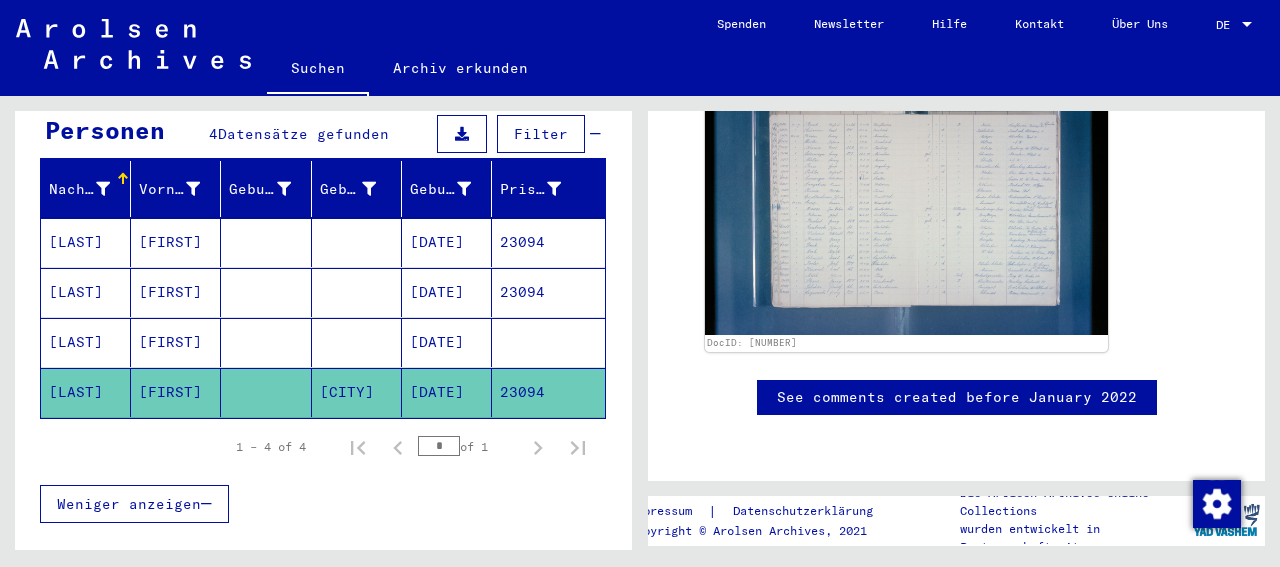 click on "[LAST]" at bounding box center [86, 292] 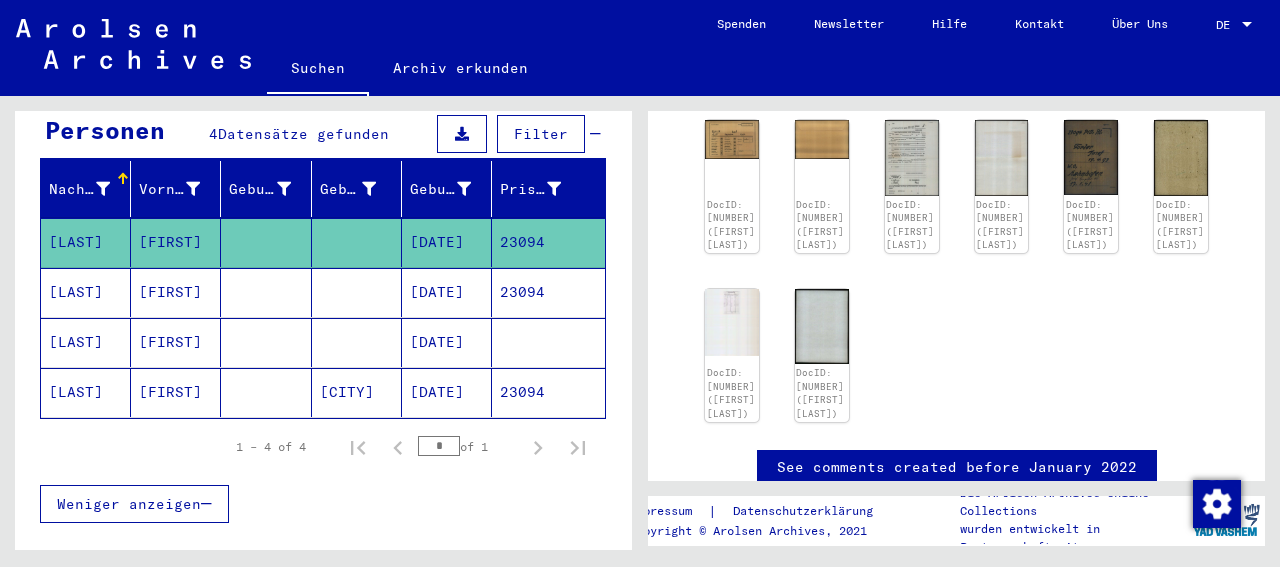 scroll, scrollTop: 416, scrollLeft: 0, axis: vertical 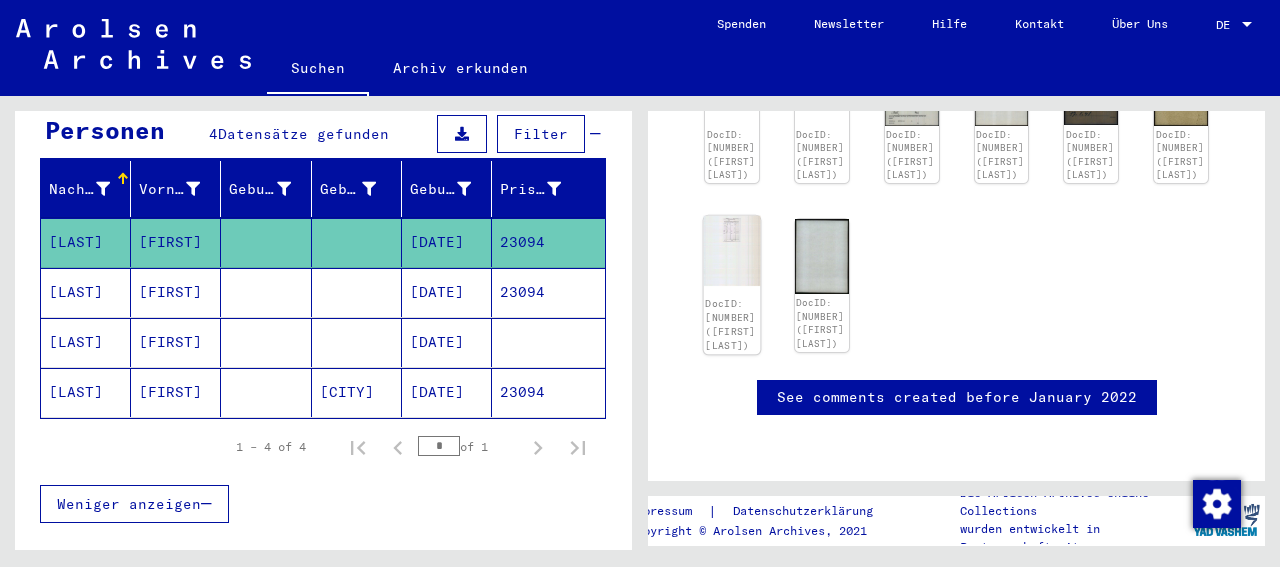 click 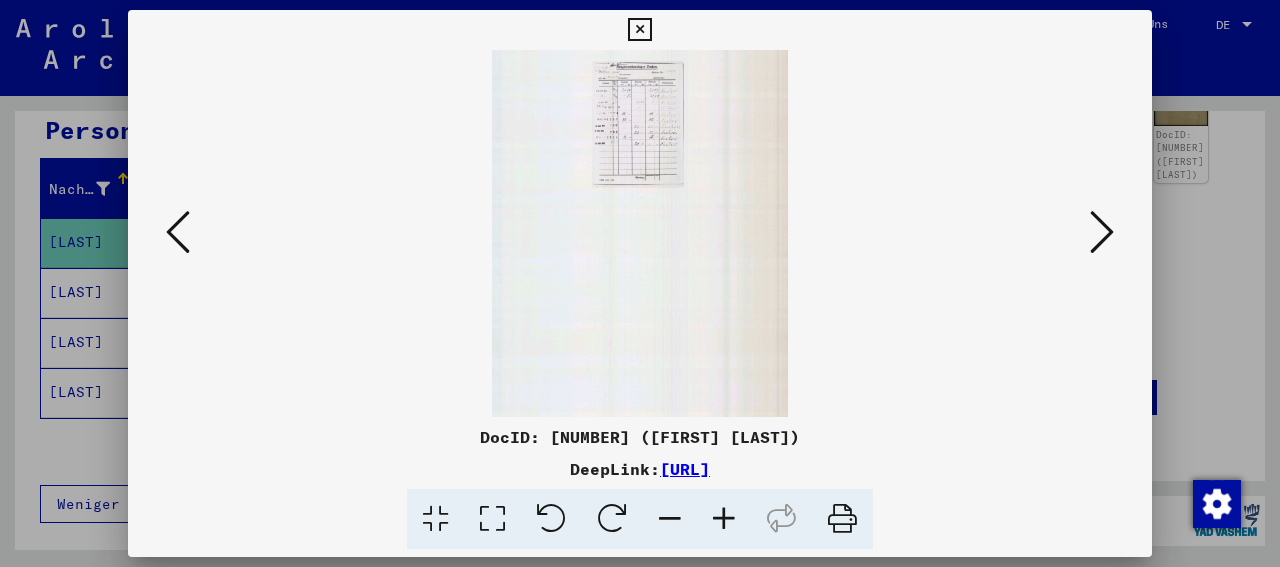 click at bounding box center (724, 519) 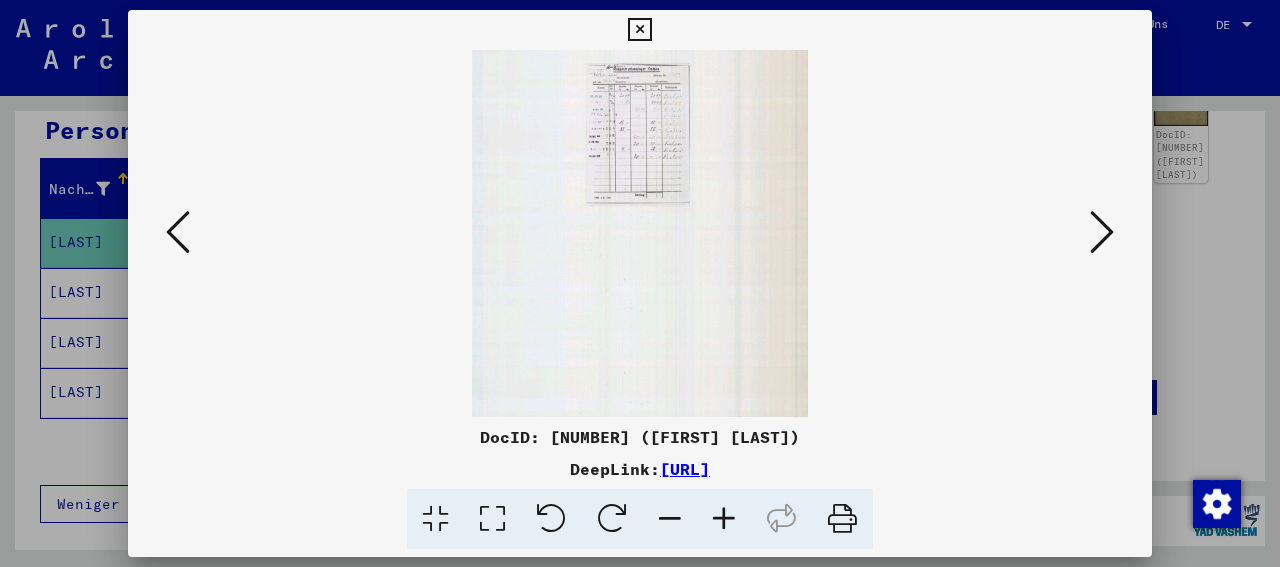 click at bounding box center [724, 519] 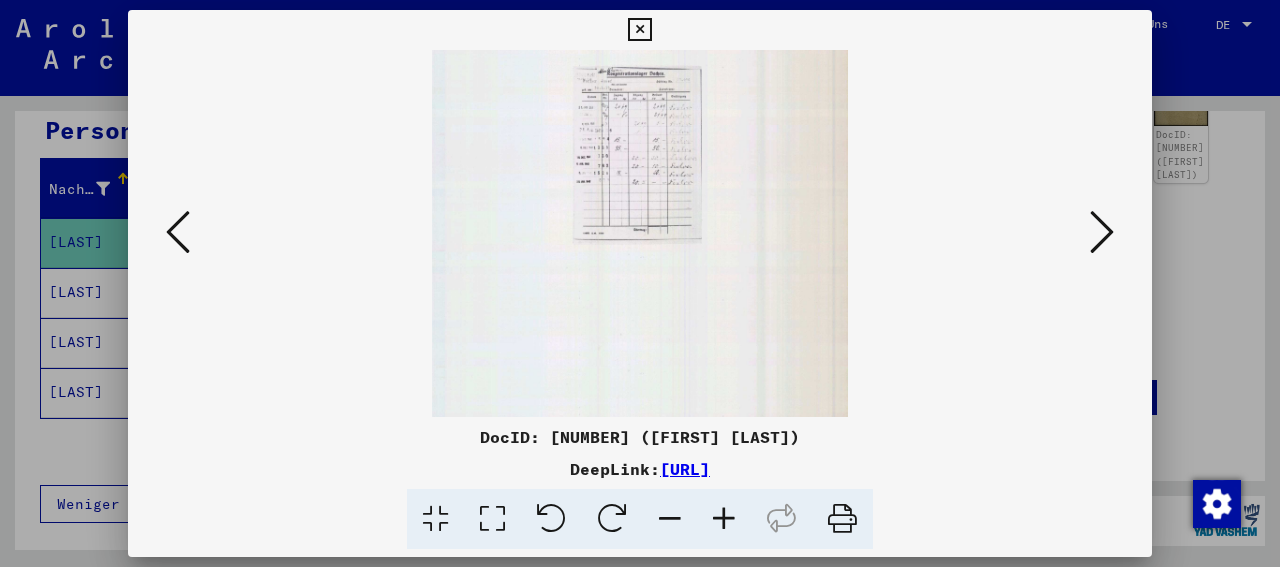 click at bounding box center (724, 519) 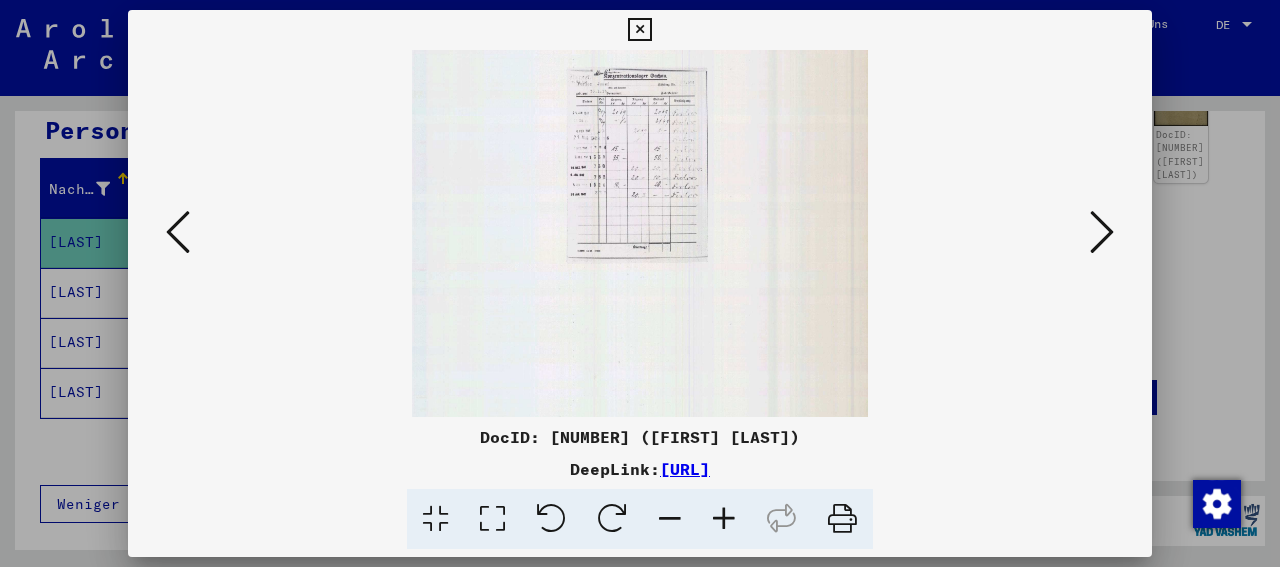 click at bounding box center (724, 519) 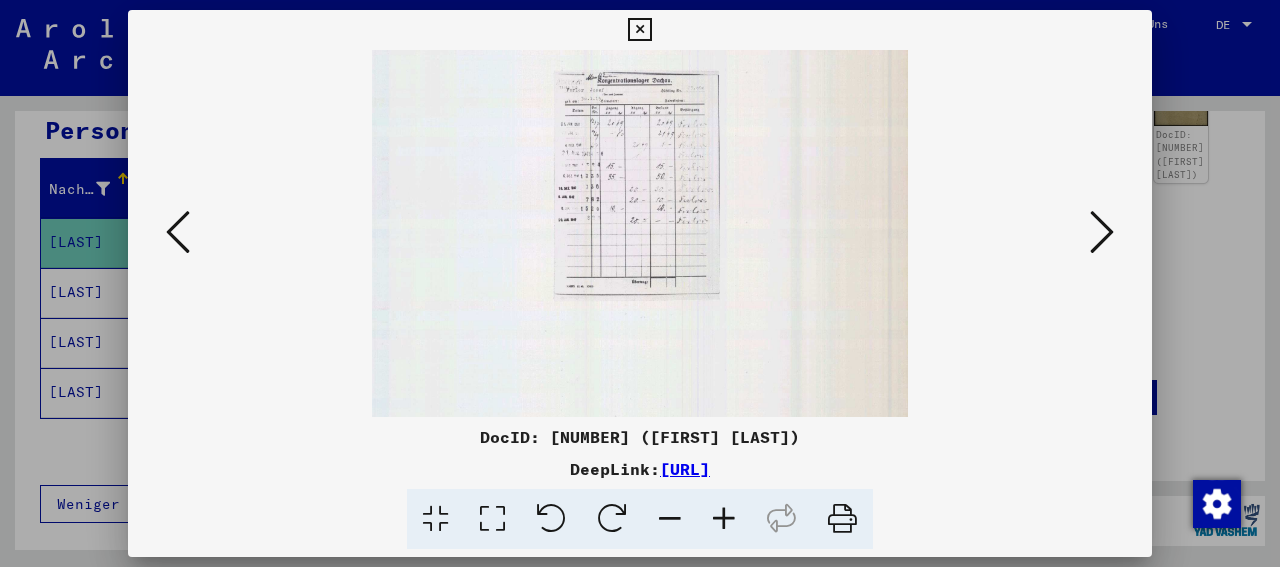 click at bounding box center (724, 519) 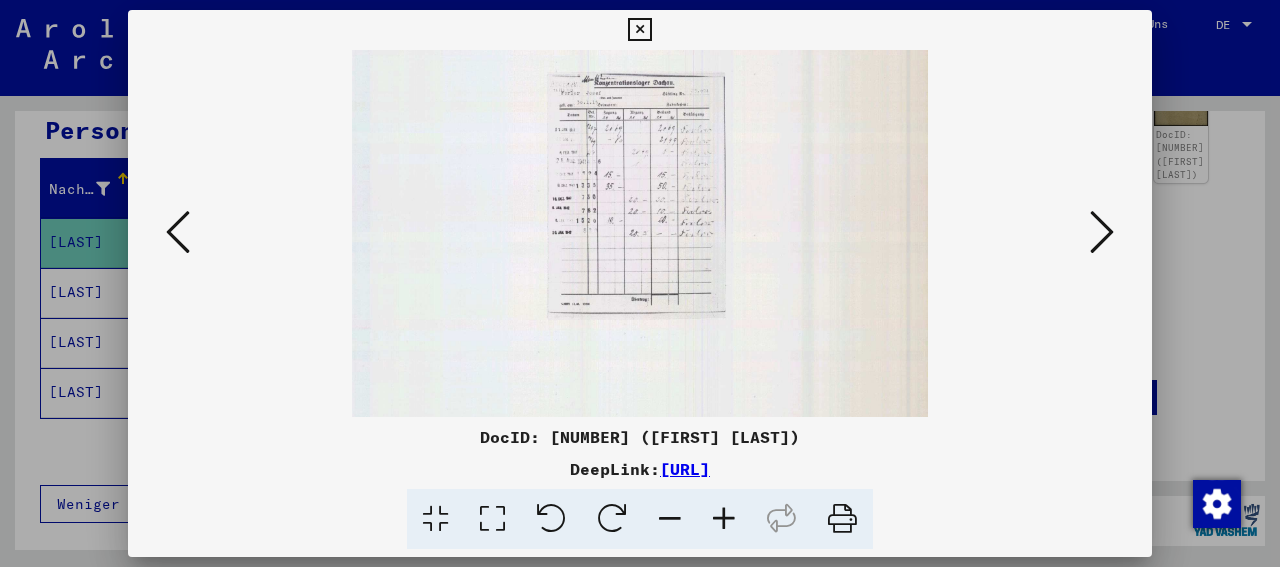 click at bounding box center (724, 519) 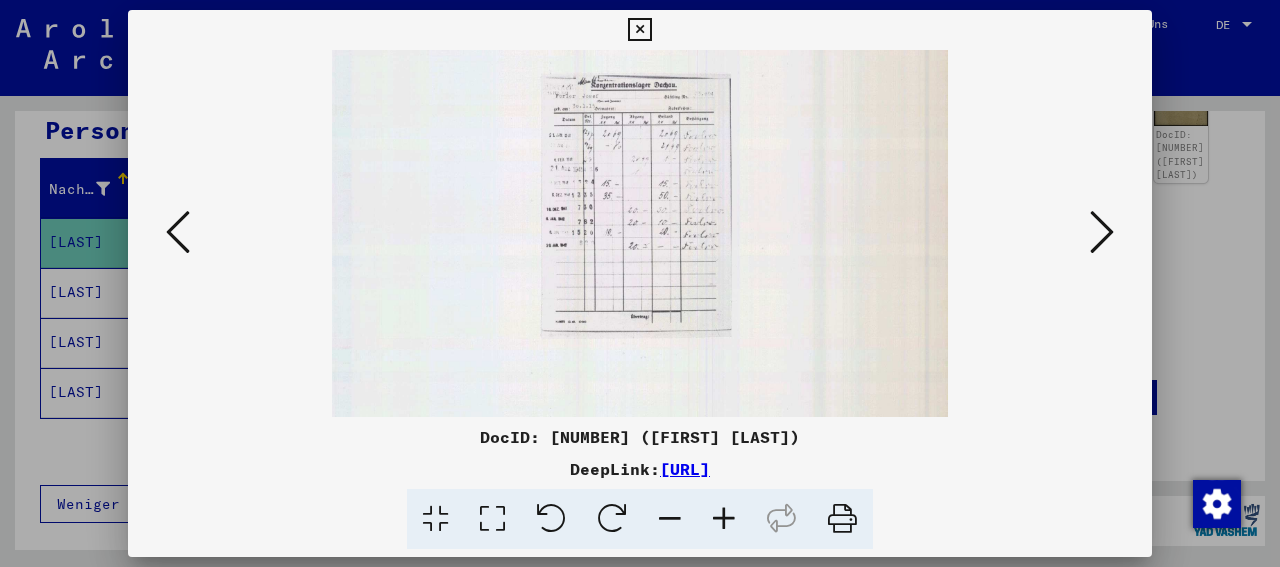 click at bounding box center (724, 519) 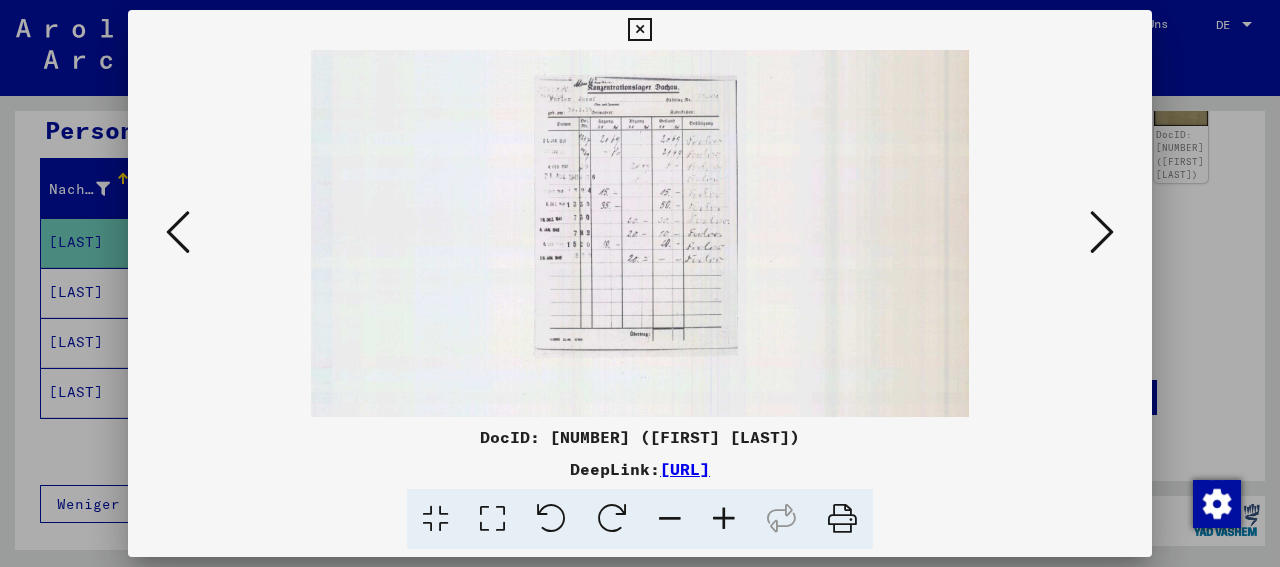 click at bounding box center [724, 519] 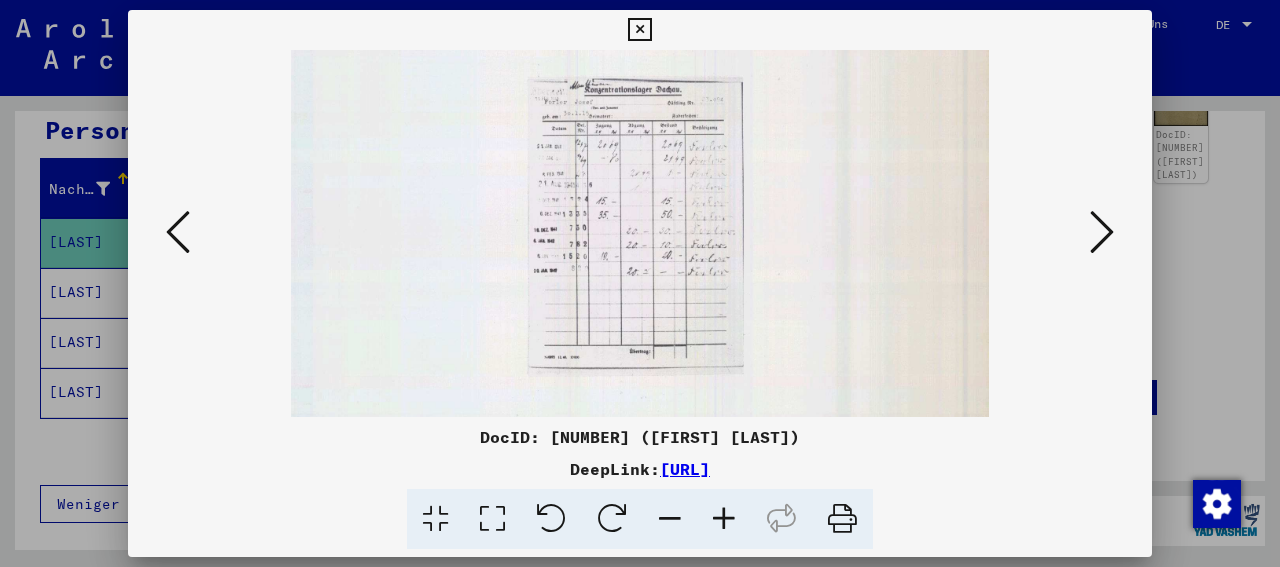 click at bounding box center [724, 519] 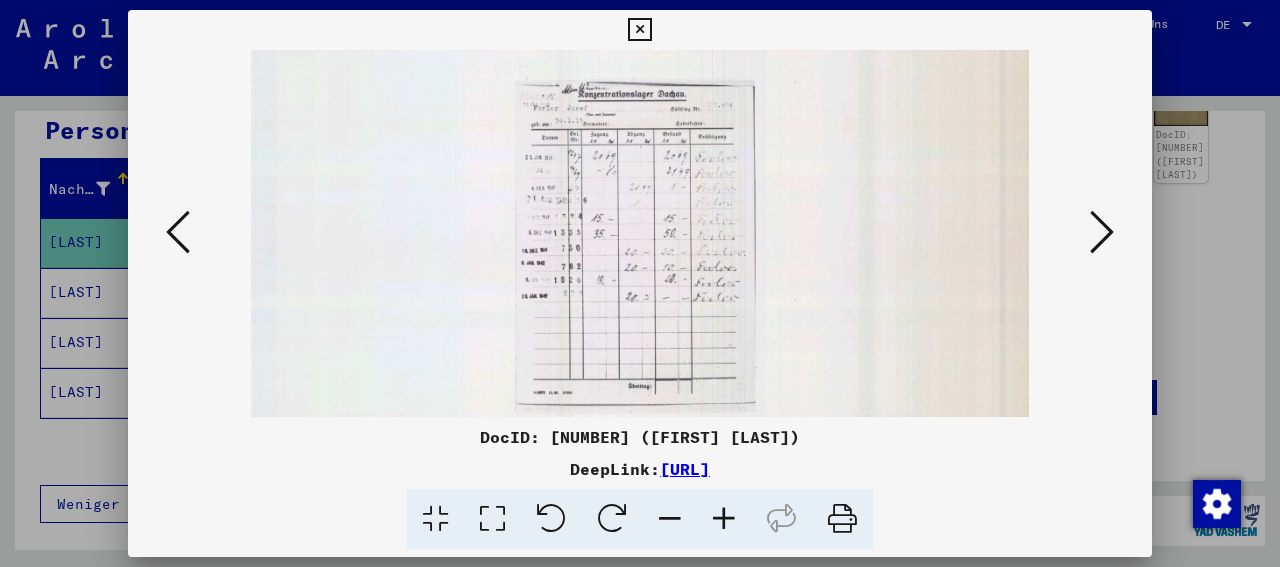 click at bounding box center [724, 519] 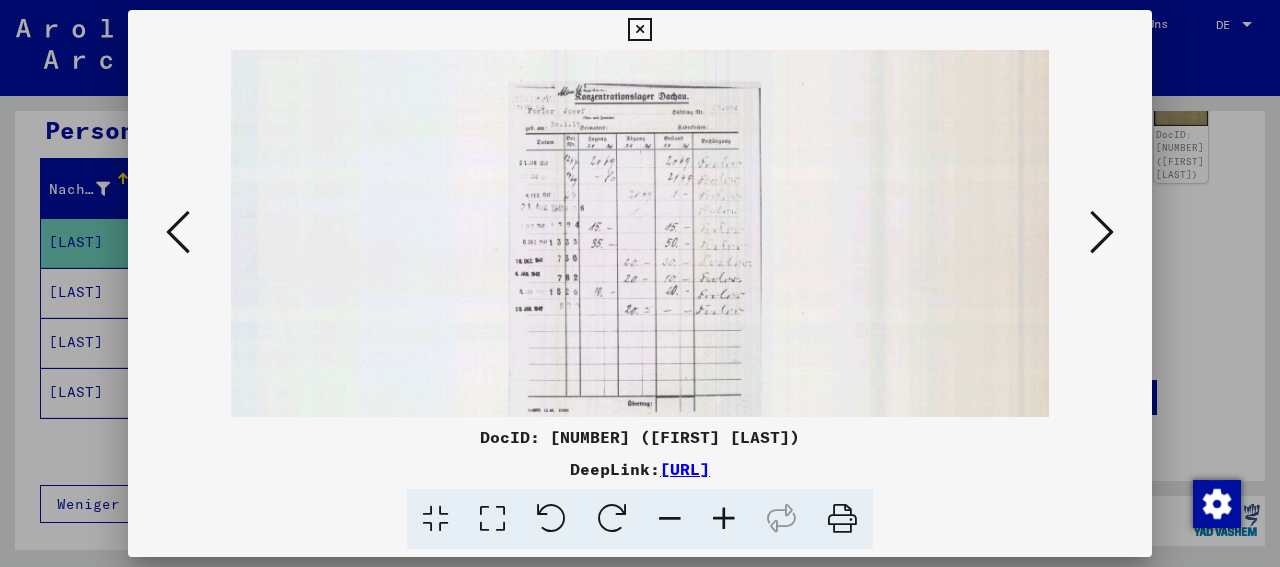 click at bounding box center [724, 519] 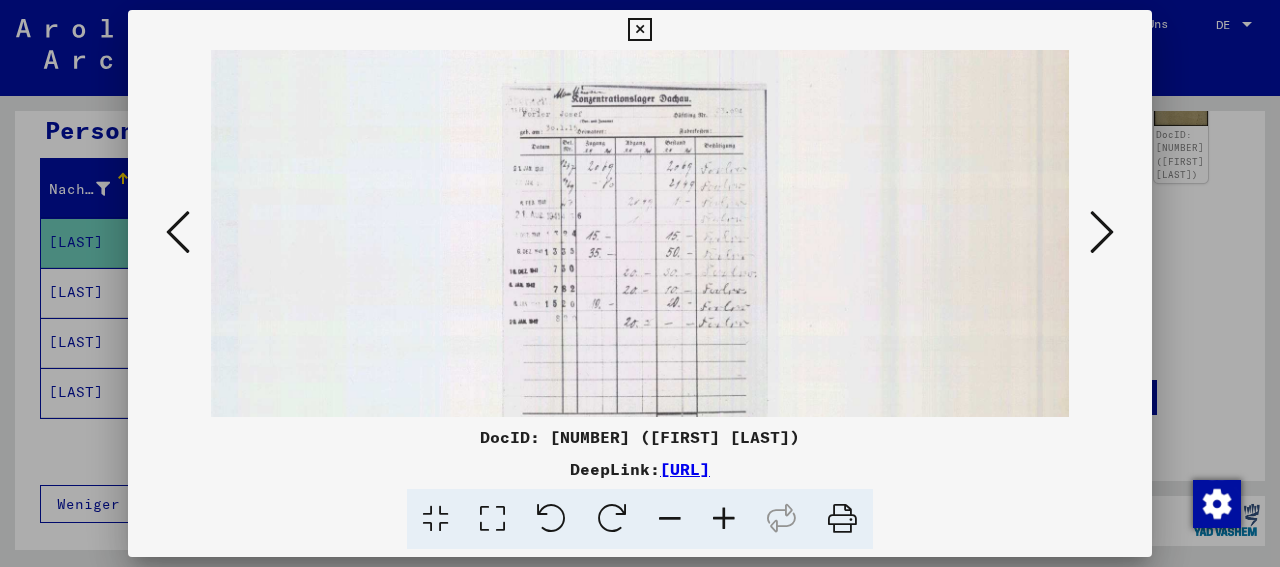 click at bounding box center (724, 519) 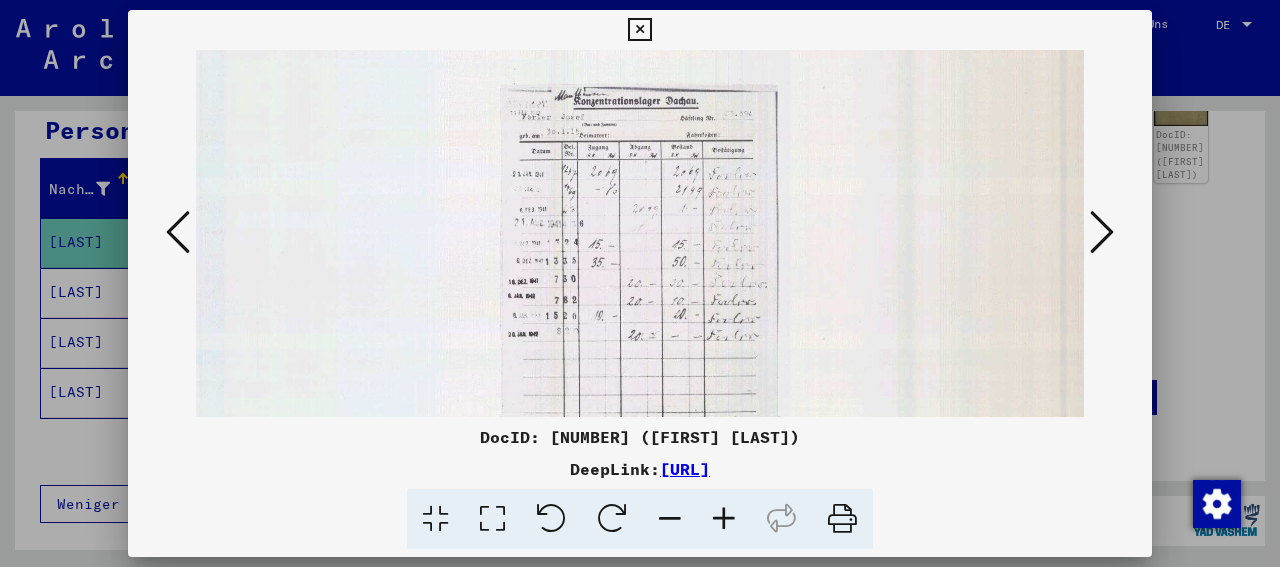 click at bounding box center [724, 519] 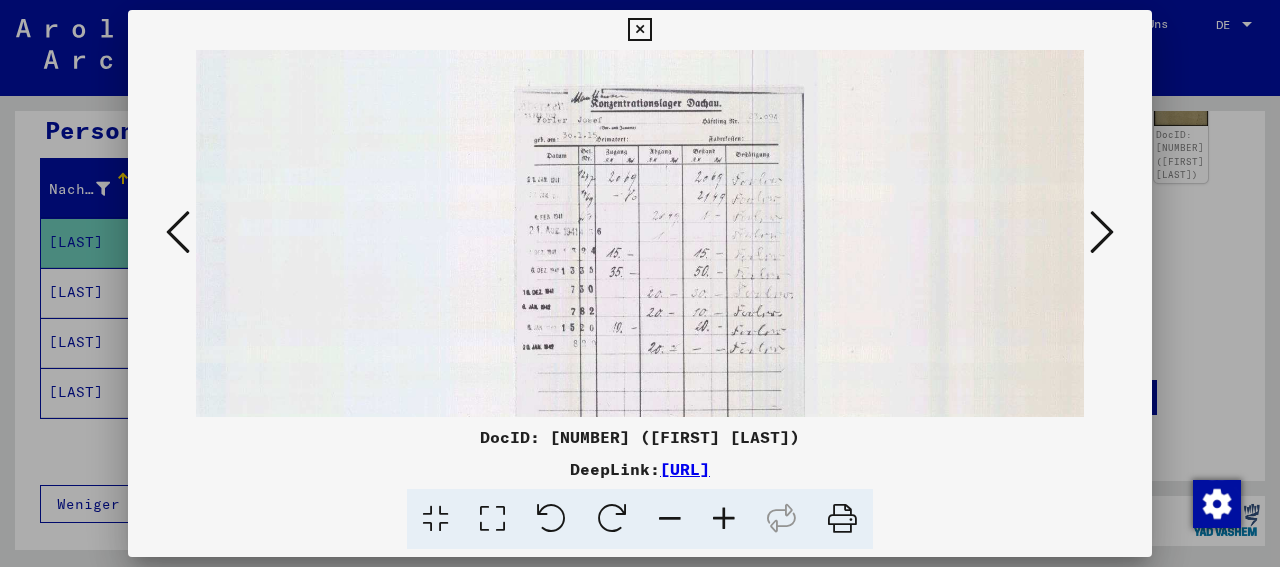 click at bounding box center (724, 519) 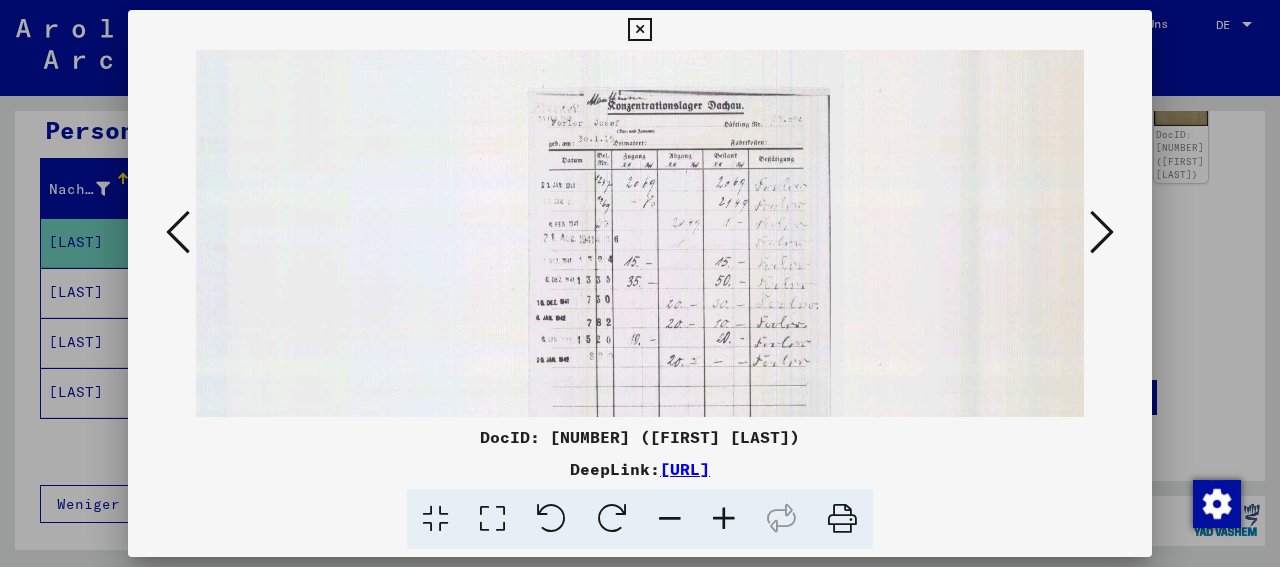 click at bounding box center [724, 519] 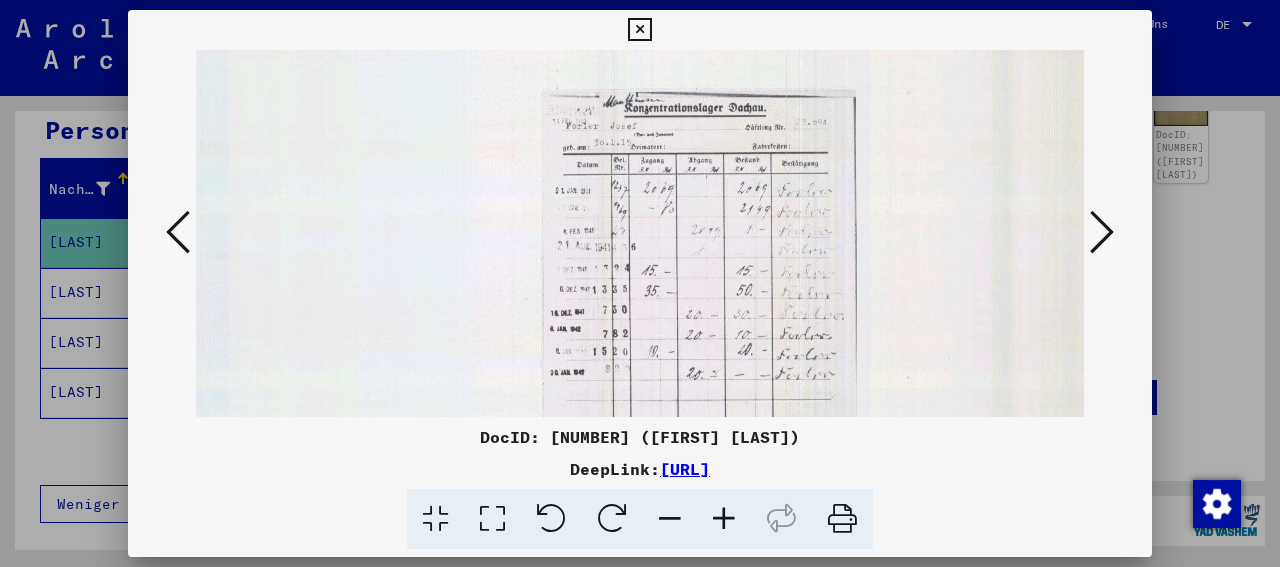 click at bounding box center (724, 519) 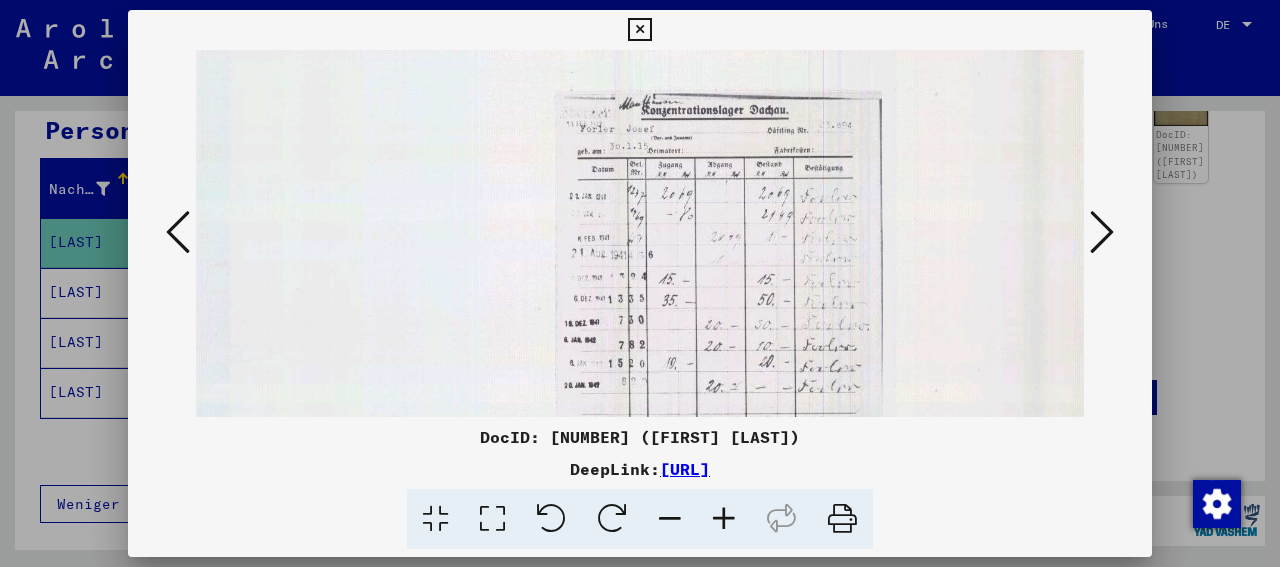 click at bounding box center (724, 519) 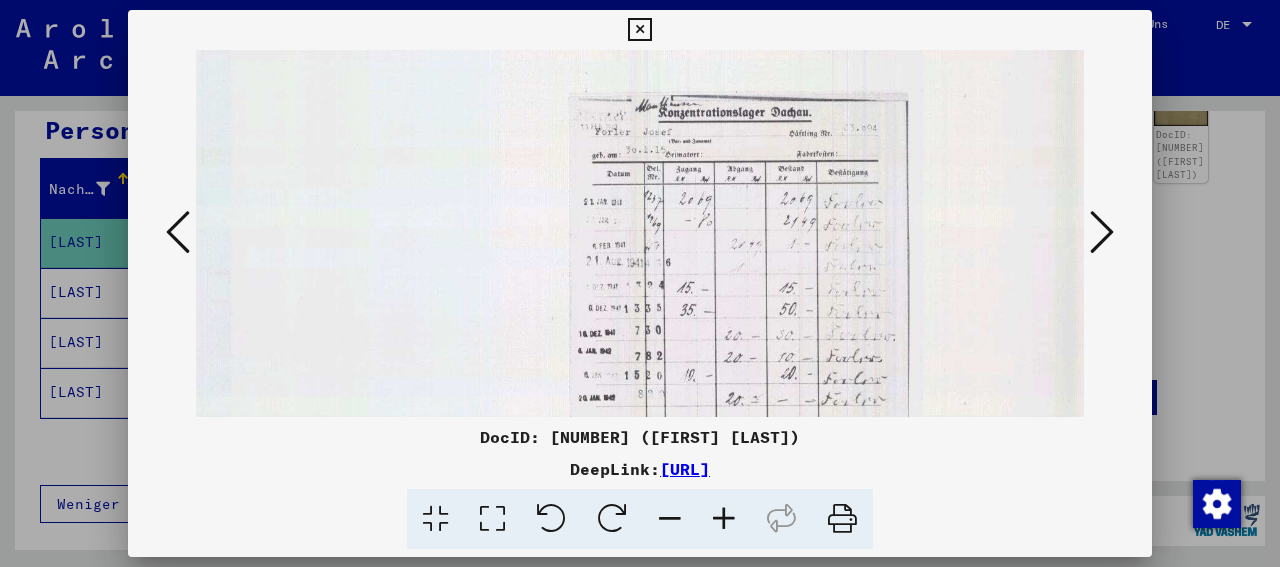click at bounding box center (724, 519) 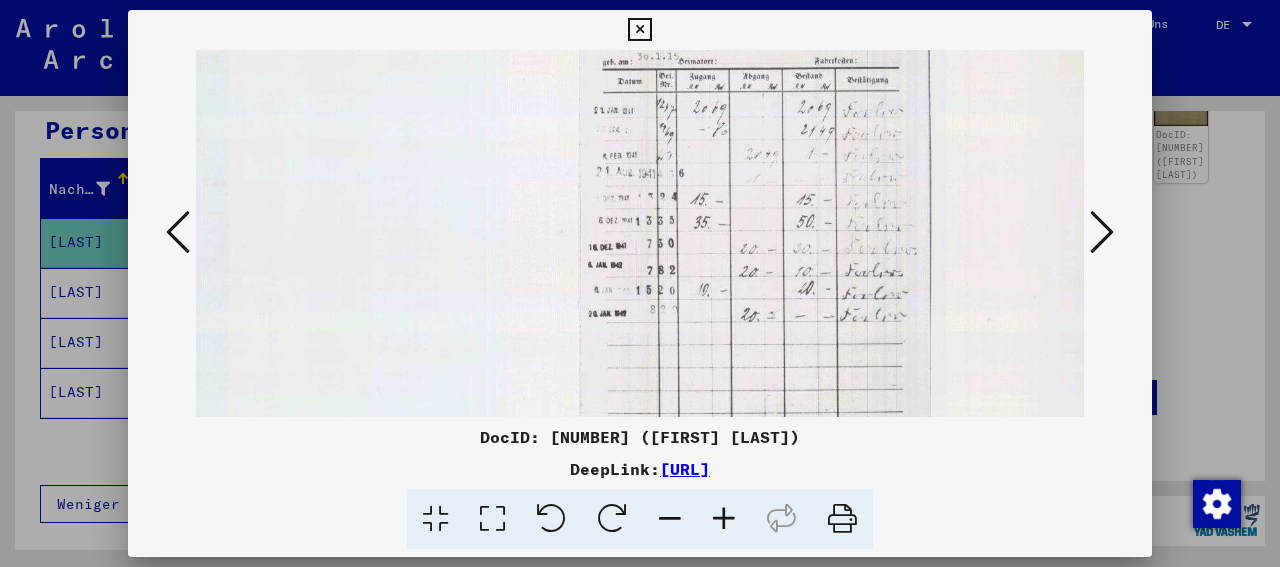 drag, startPoint x: 773, startPoint y: 291, endPoint x: 769, endPoint y: 192, distance: 99.08077 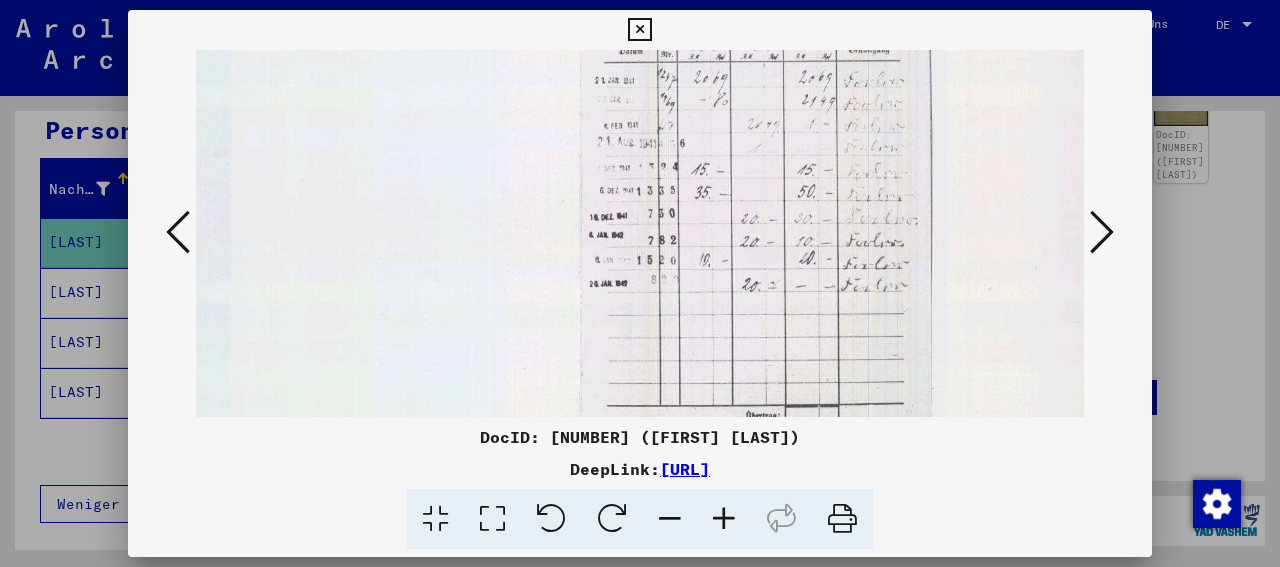 scroll, scrollTop: 65, scrollLeft: 2, axis: both 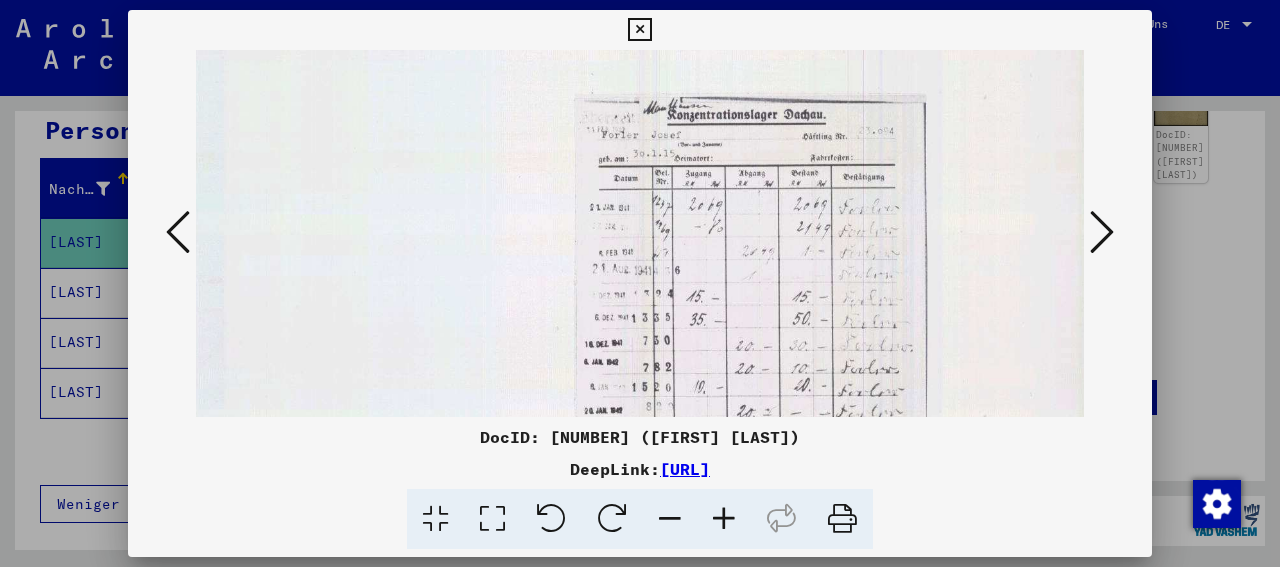 drag, startPoint x: 835, startPoint y: 330, endPoint x: 829, endPoint y: 477, distance: 147.12239 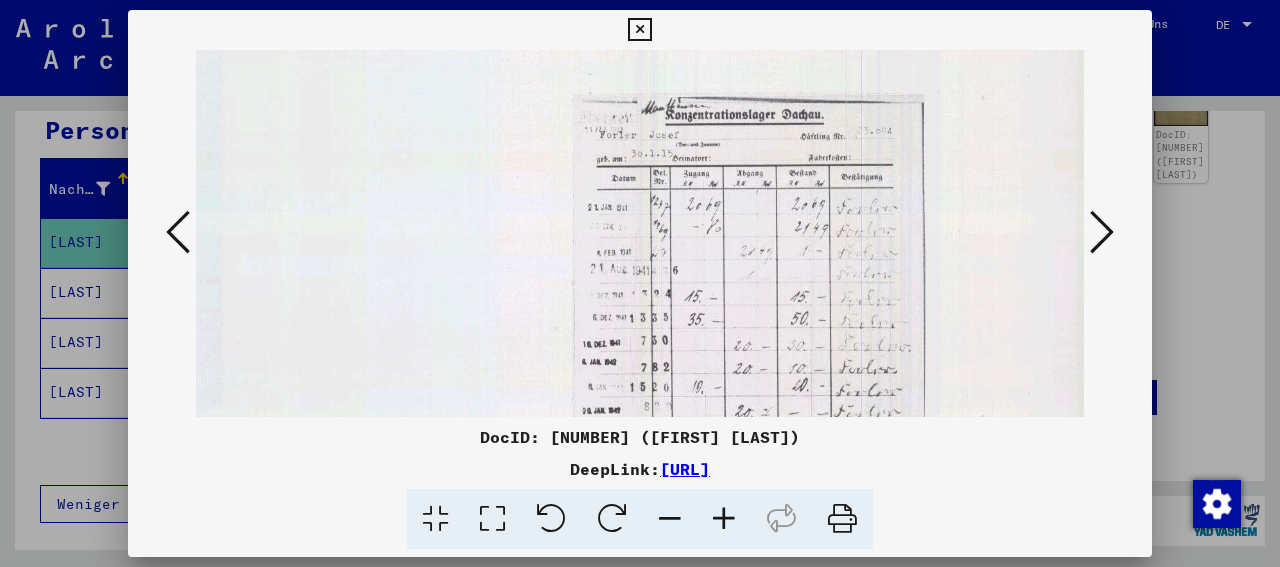 click at bounding box center [639, 30] 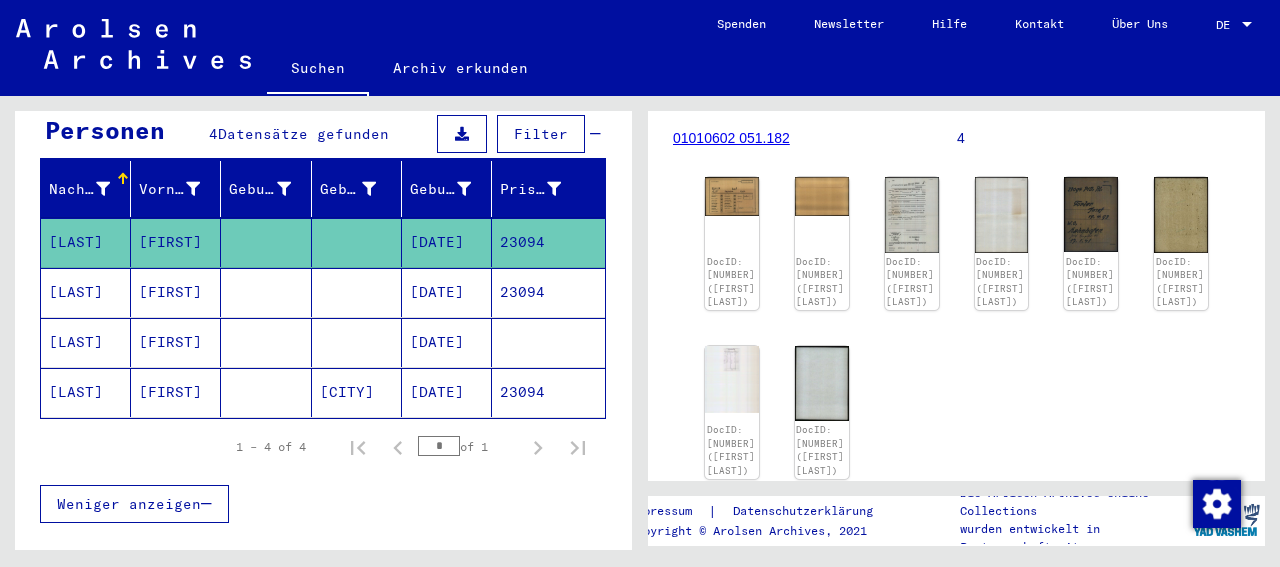 scroll, scrollTop: 312, scrollLeft: 0, axis: vertical 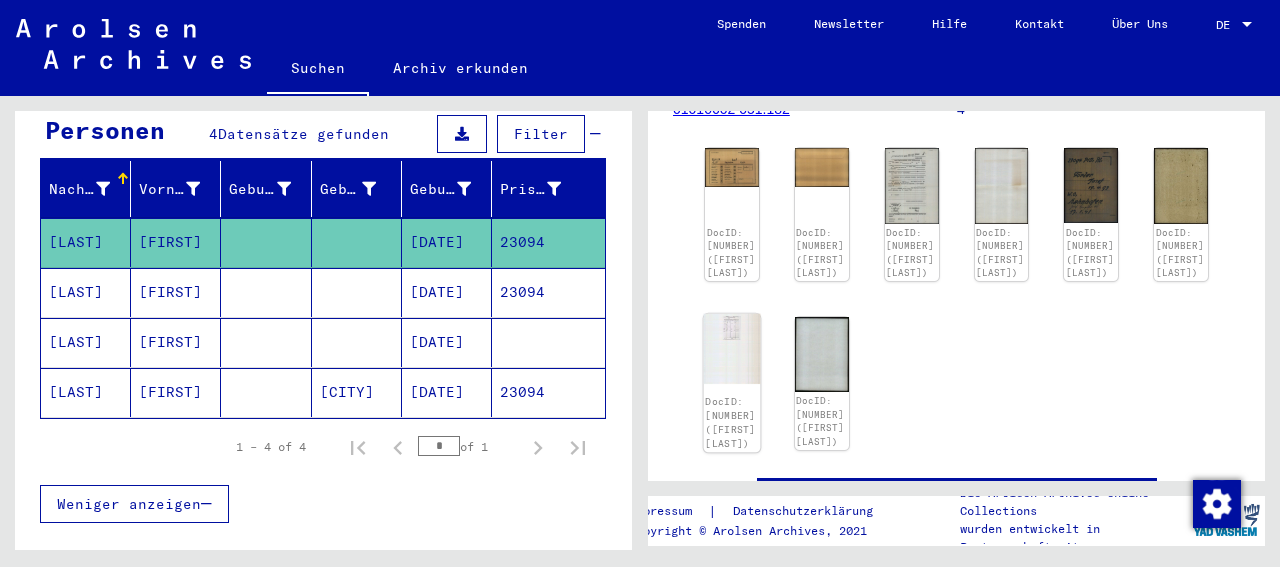 click 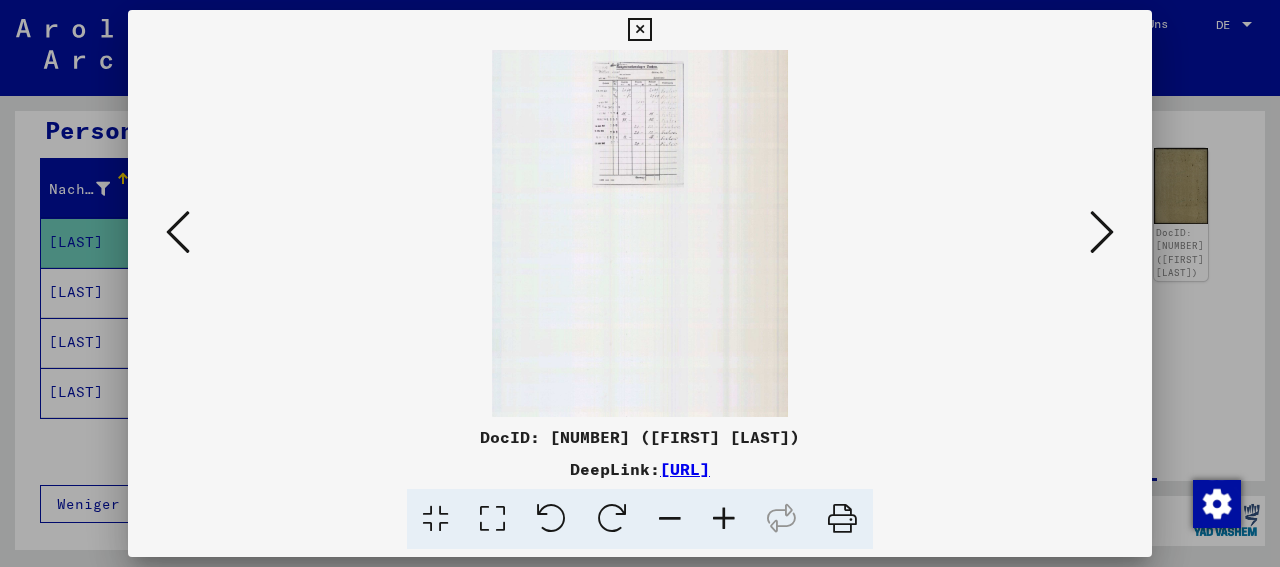 click at bounding box center (724, 519) 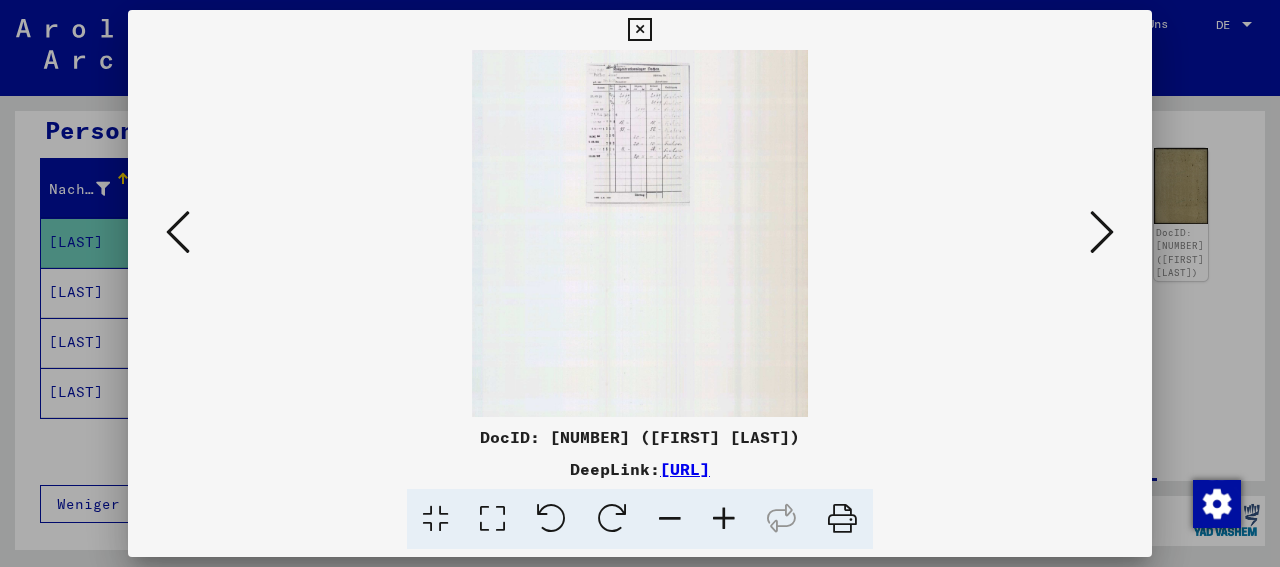 click at bounding box center (724, 519) 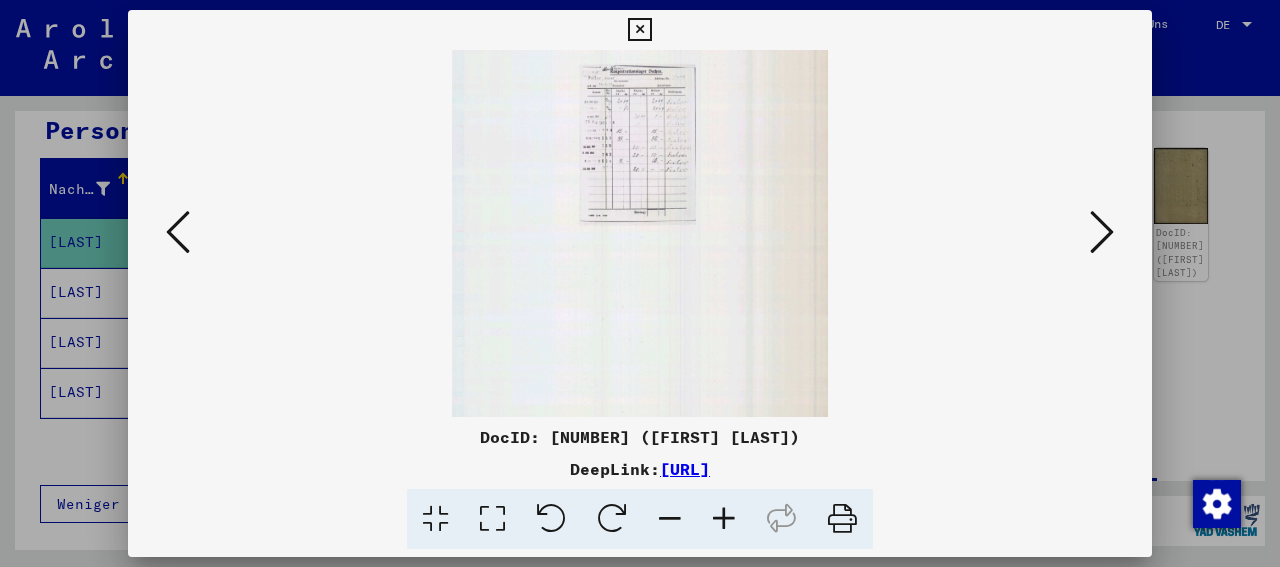 click at bounding box center (724, 519) 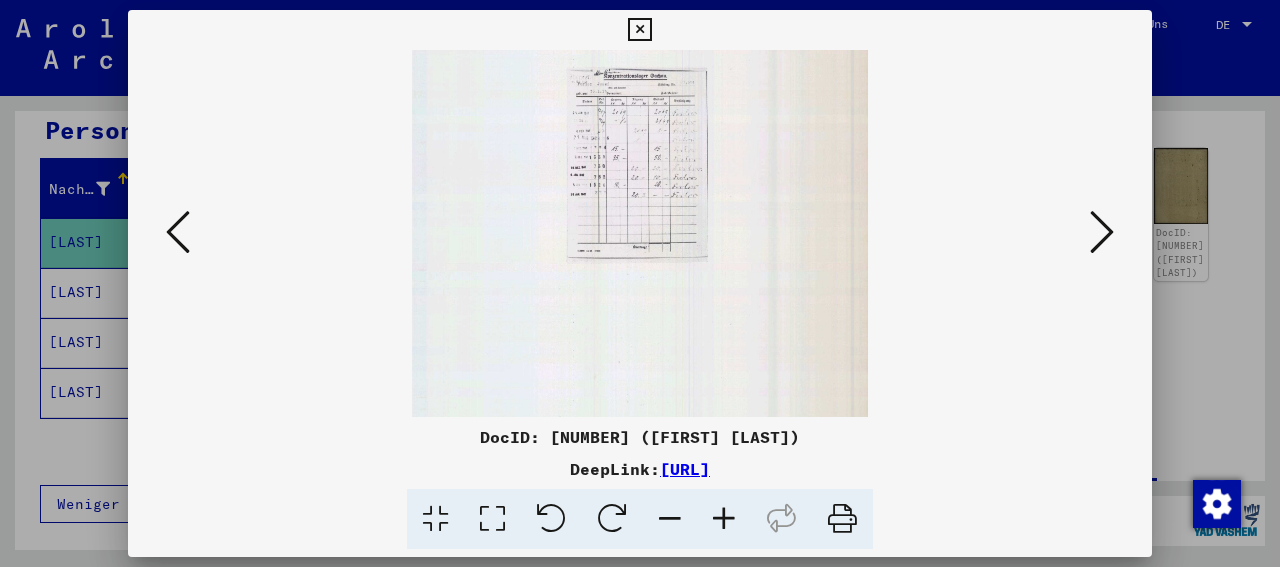 click at bounding box center (724, 519) 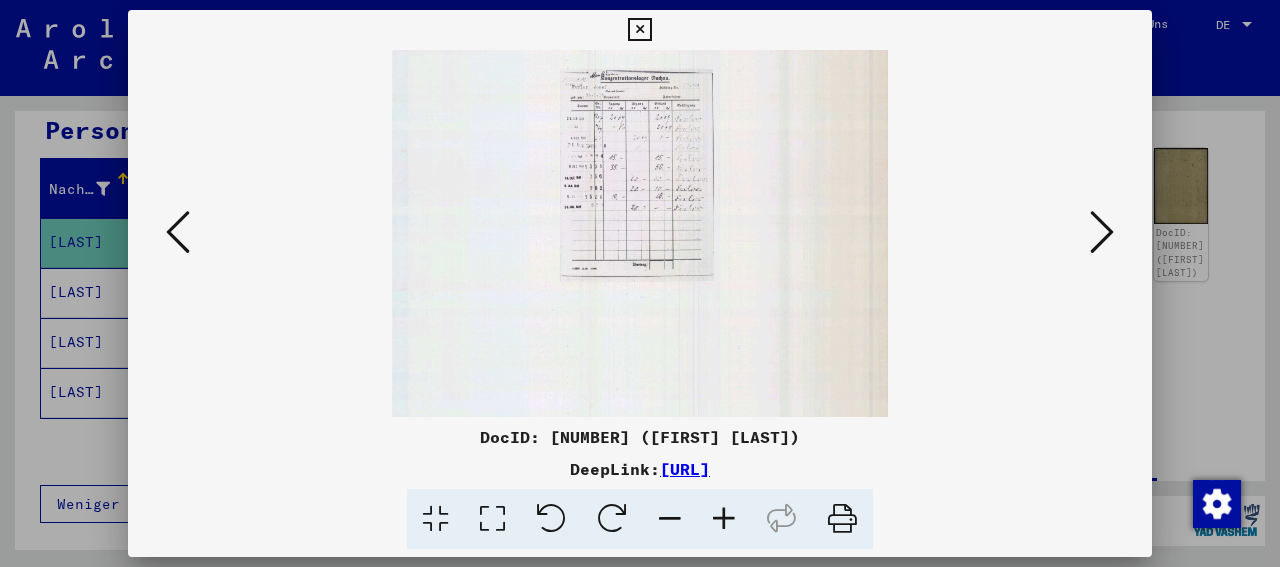 click at bounding box center (724, 519) 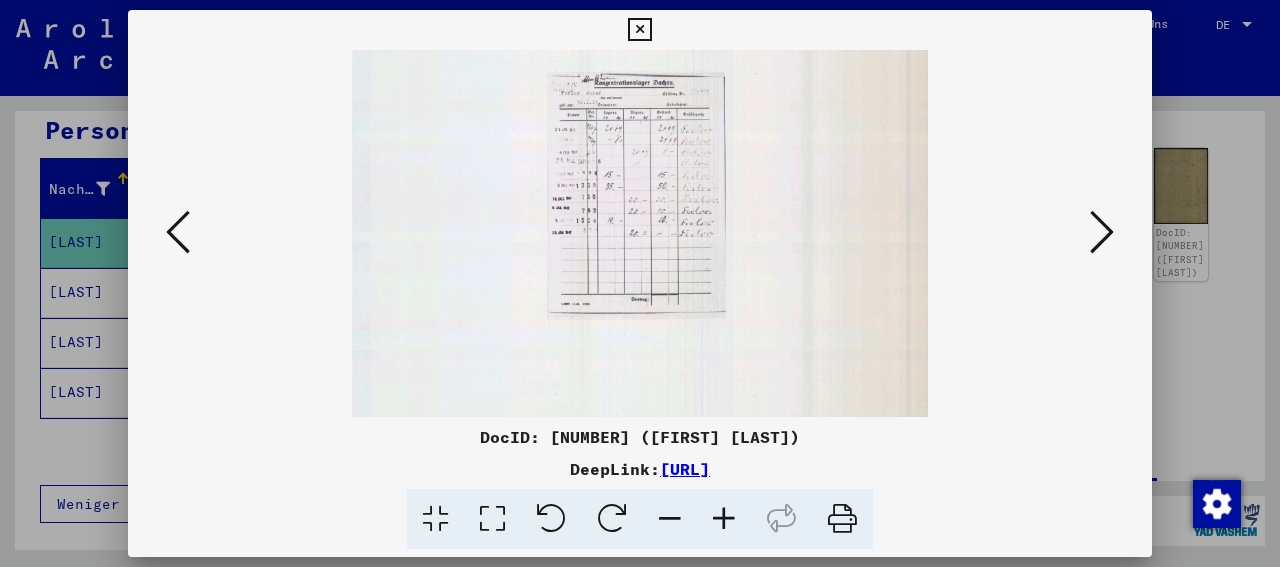 click at bounding box center [724, 519] 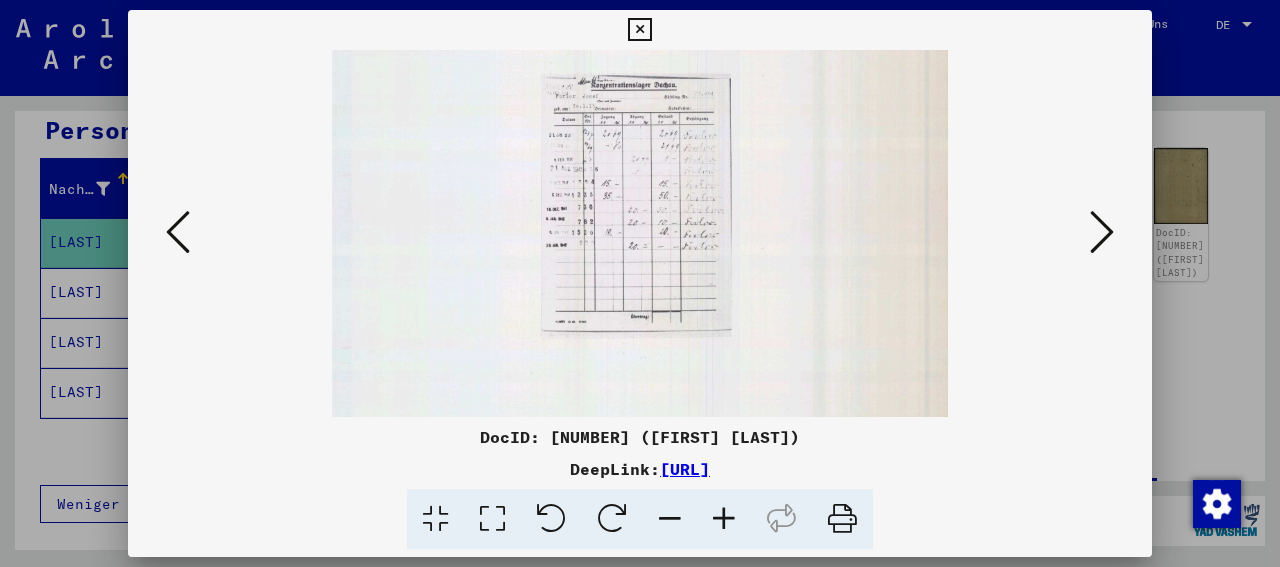 click at bounding box center (724, 519) 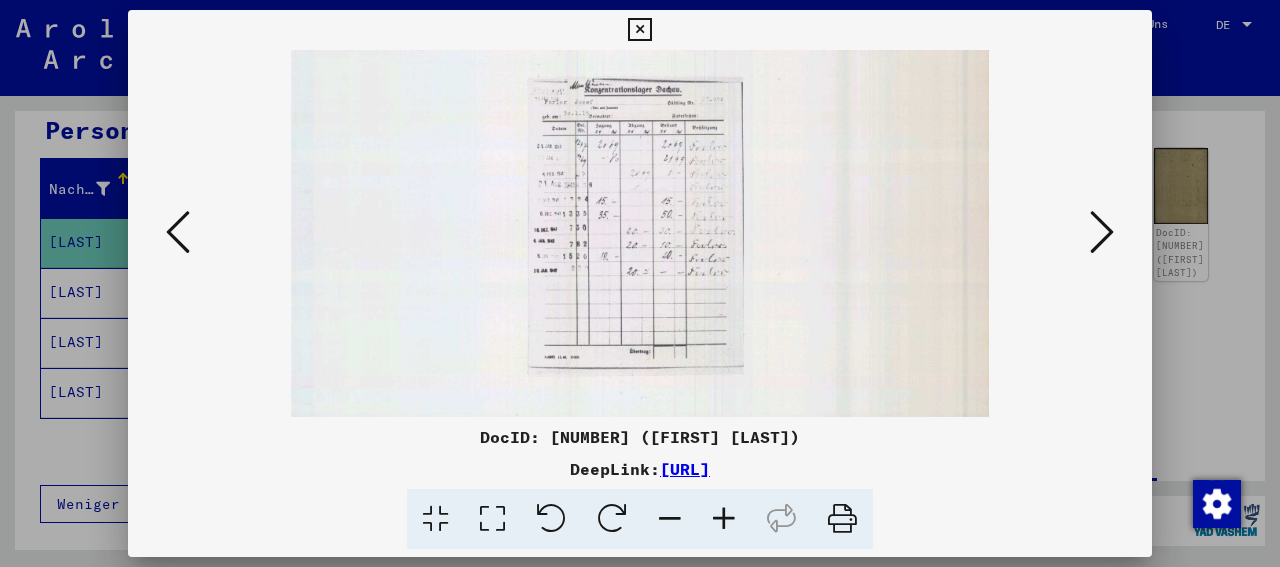 click at bounding box center [724, 519] 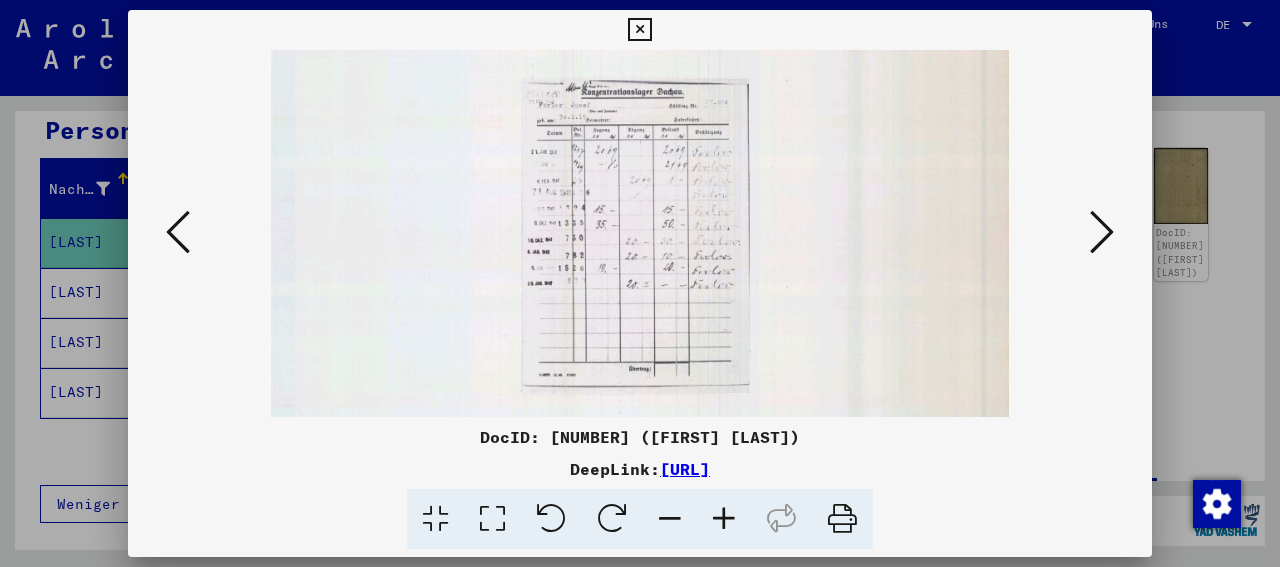 click at bounding box center [724, 519] 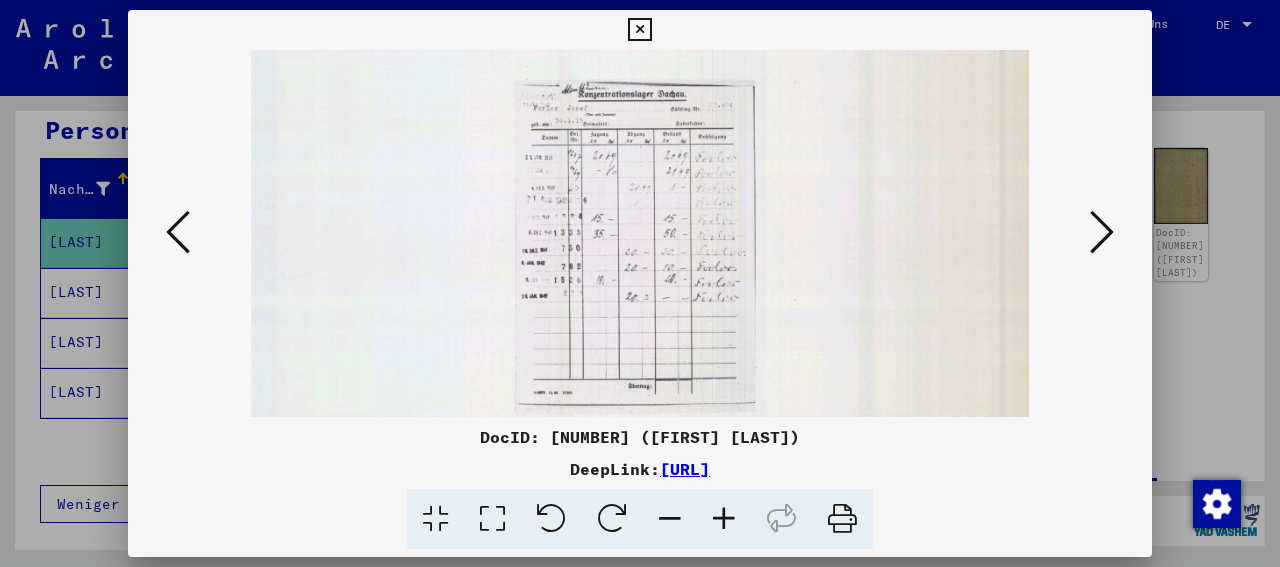 click at bounding box center [724, 519] 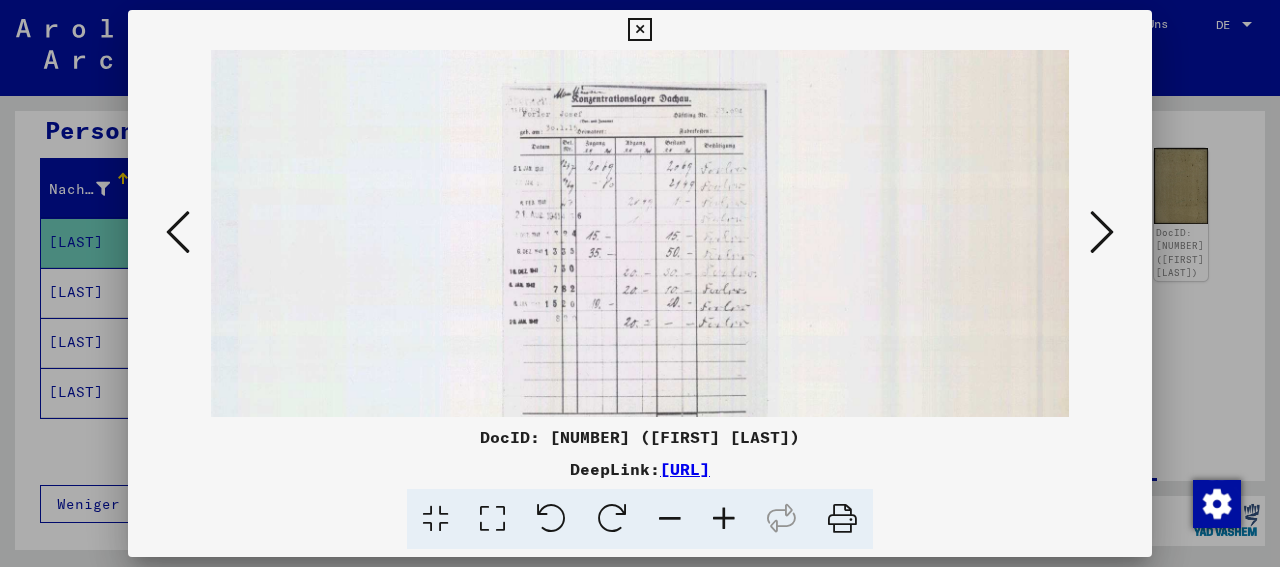 click at bounding box center [724, 519] 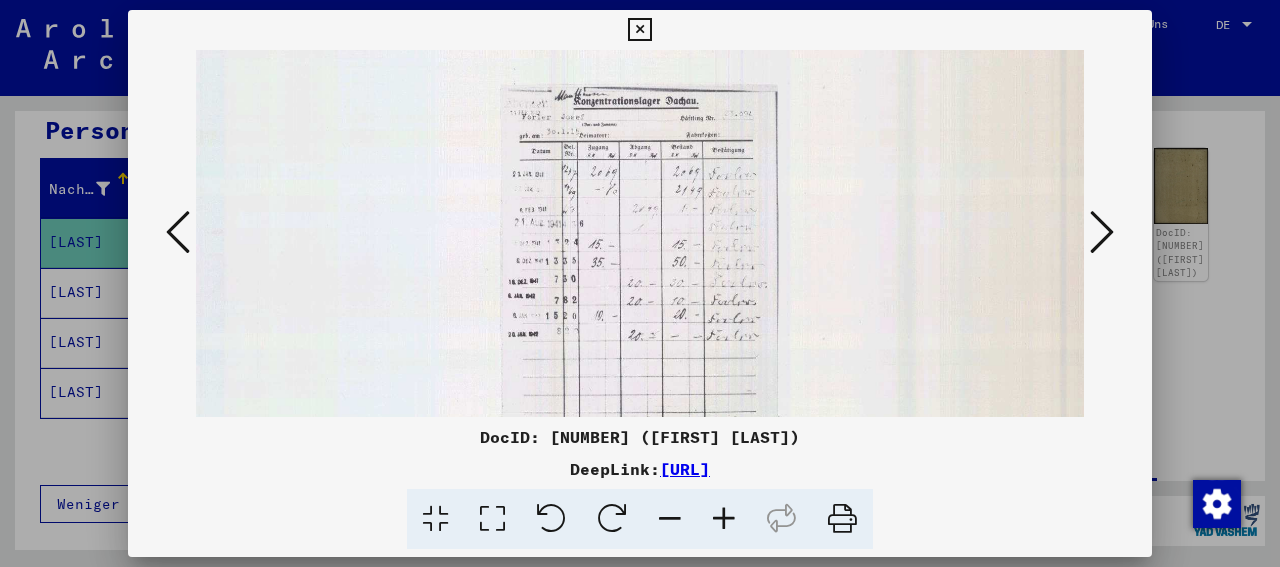 click at bounding box center [724, 519] 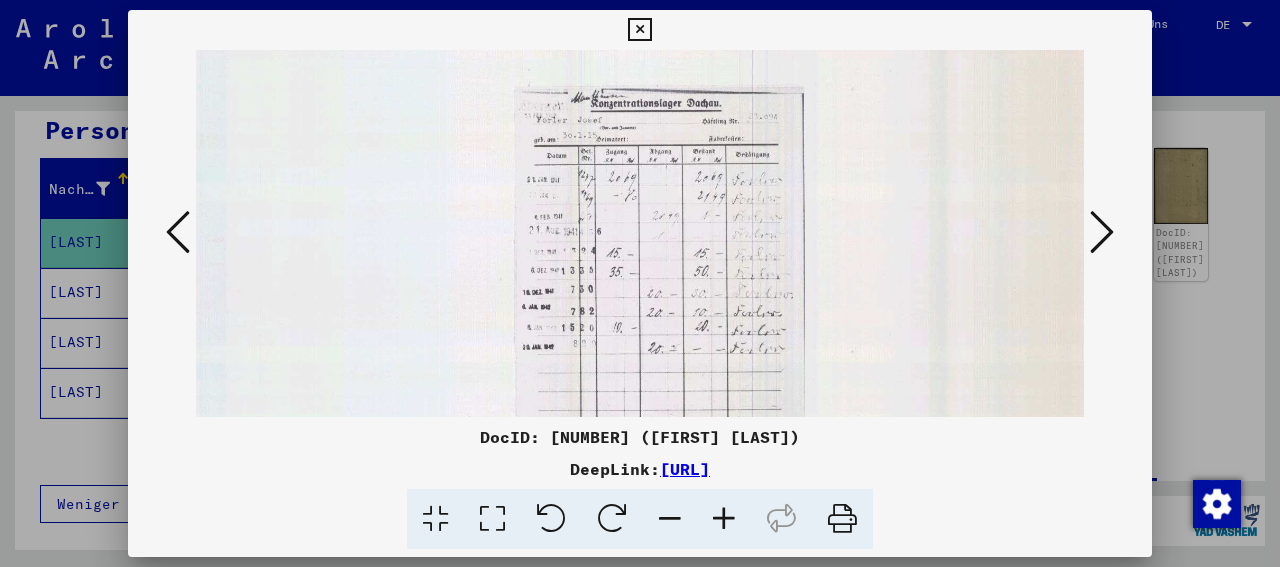click at bounding box center [724, 519] 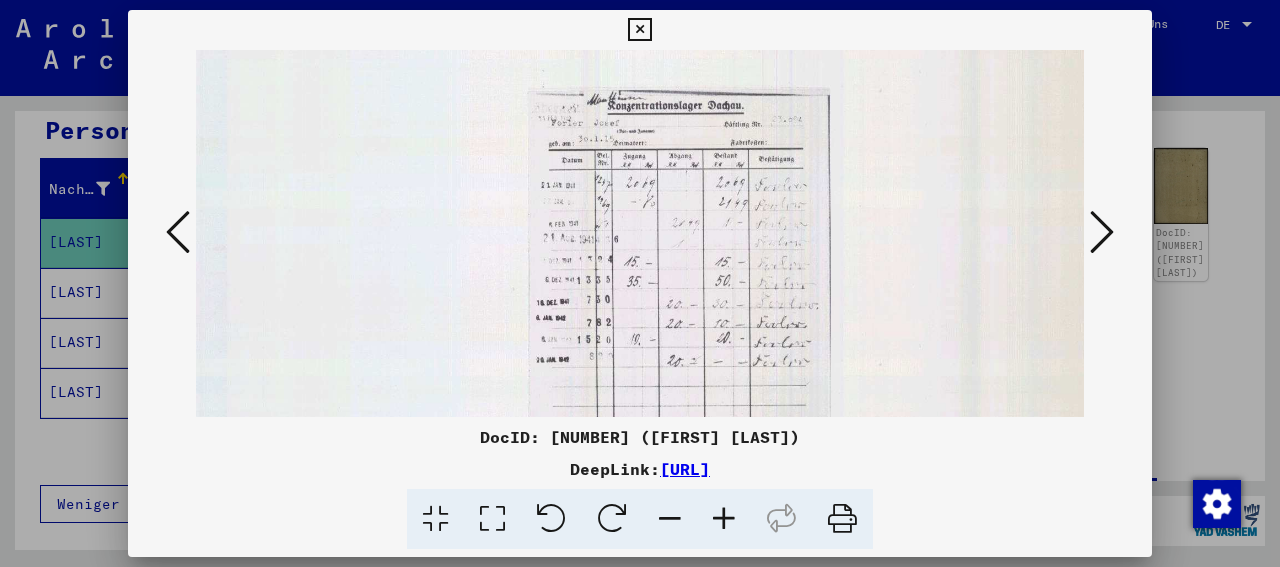 click at bounding box center [724, 519] 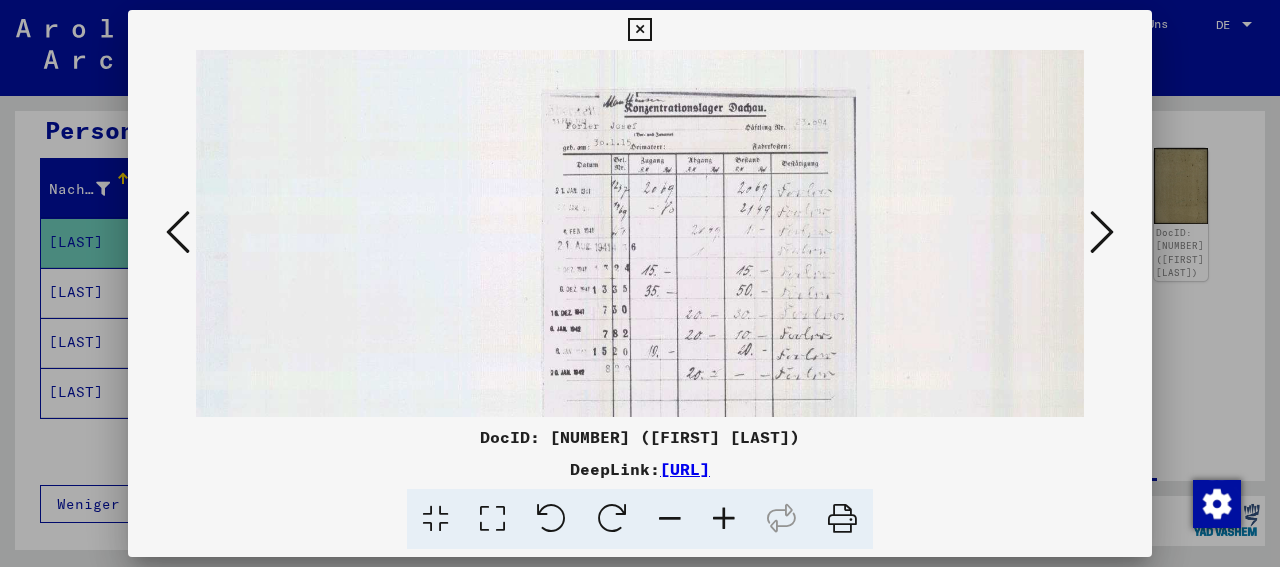 click at bounding box center (639, 30) 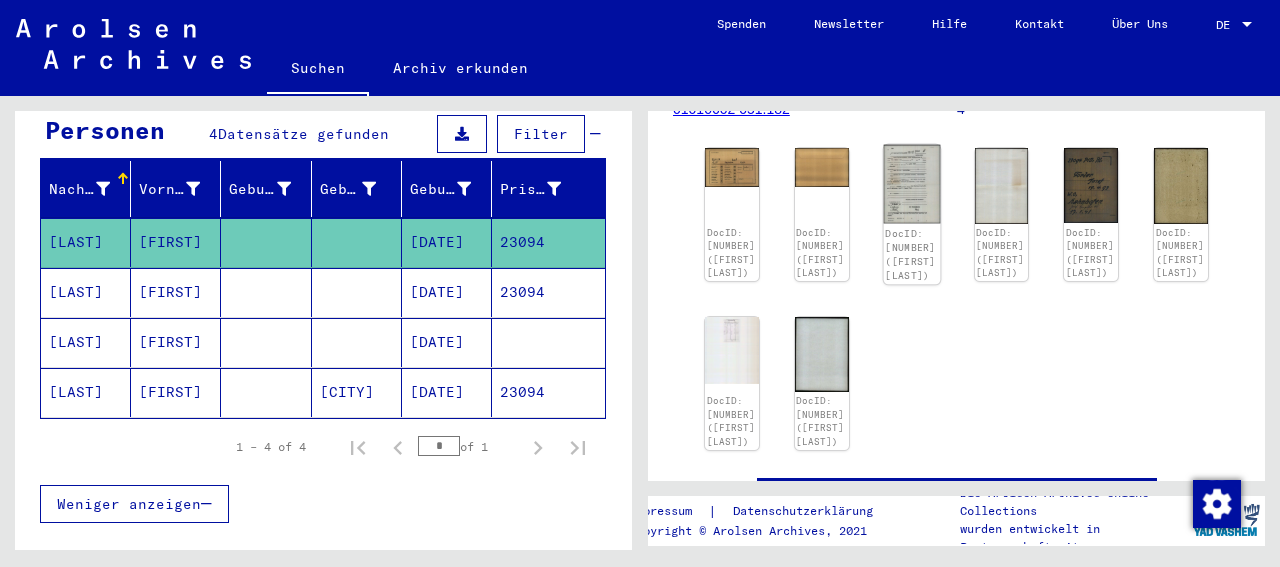 click 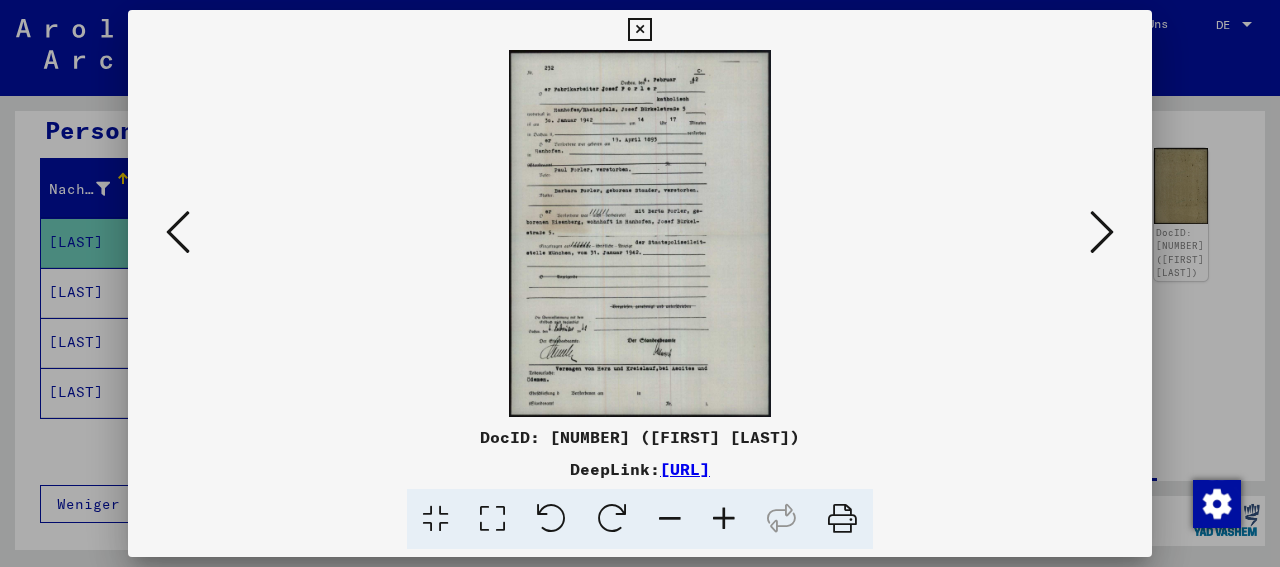 click at bounding box center (724, 519) 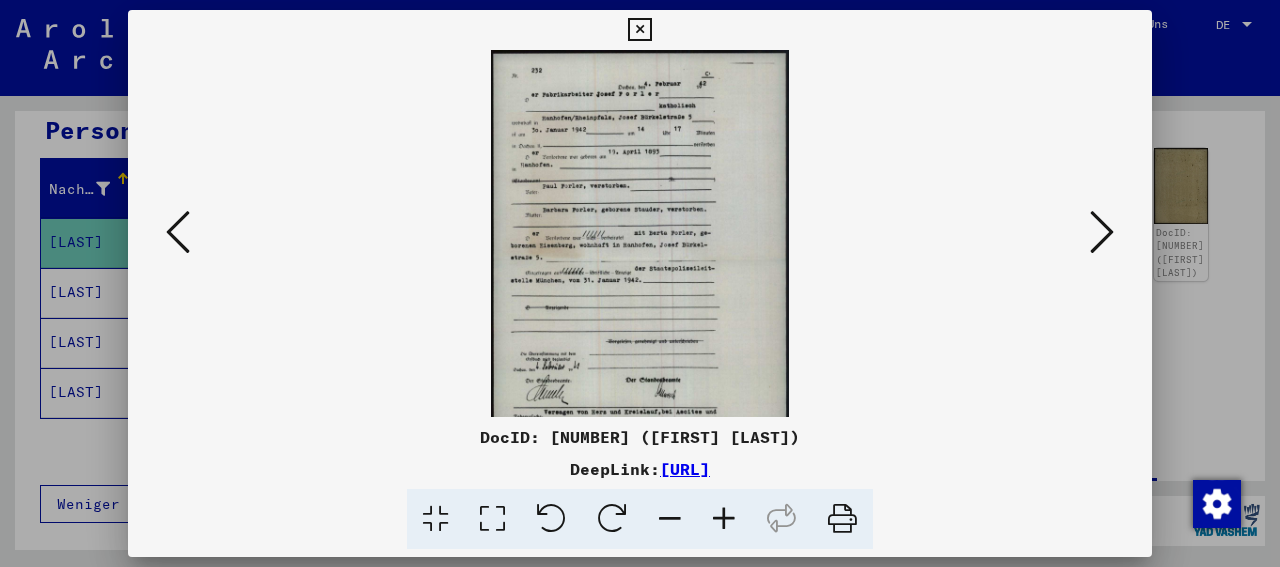 click at bounding box center [724, 519] 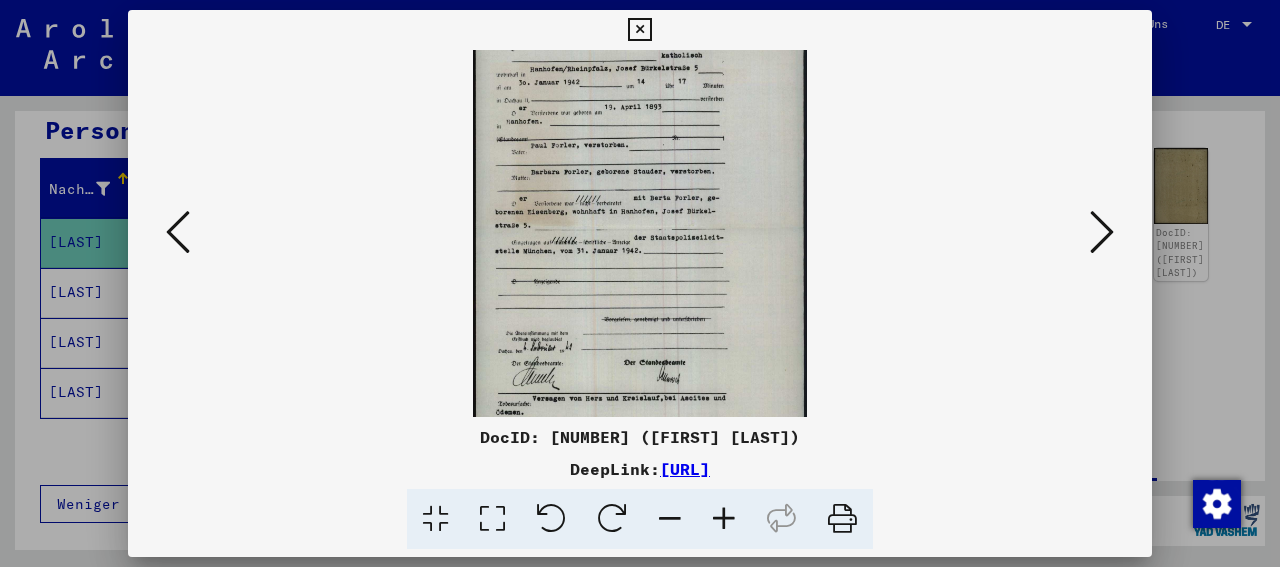 scroll, scrollTop: 100, scrollLeft: 0, axis: vertical 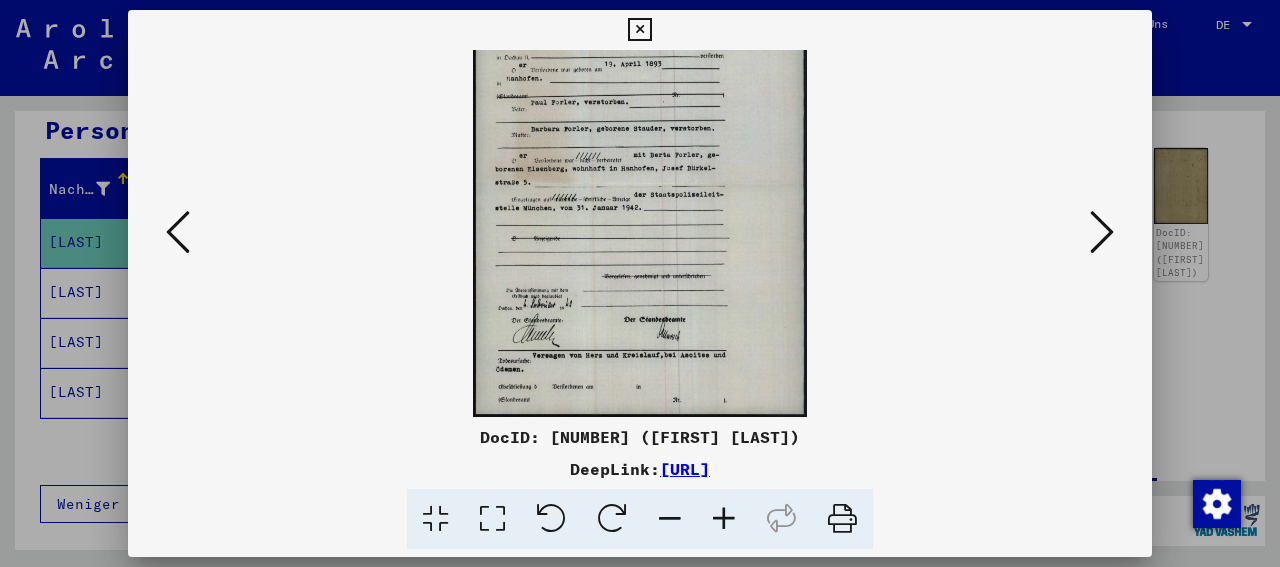 drag, startPoint x: 759, startPoint y: 367, endPoint x: 785, endPoint y: 229, distance: 140.42792 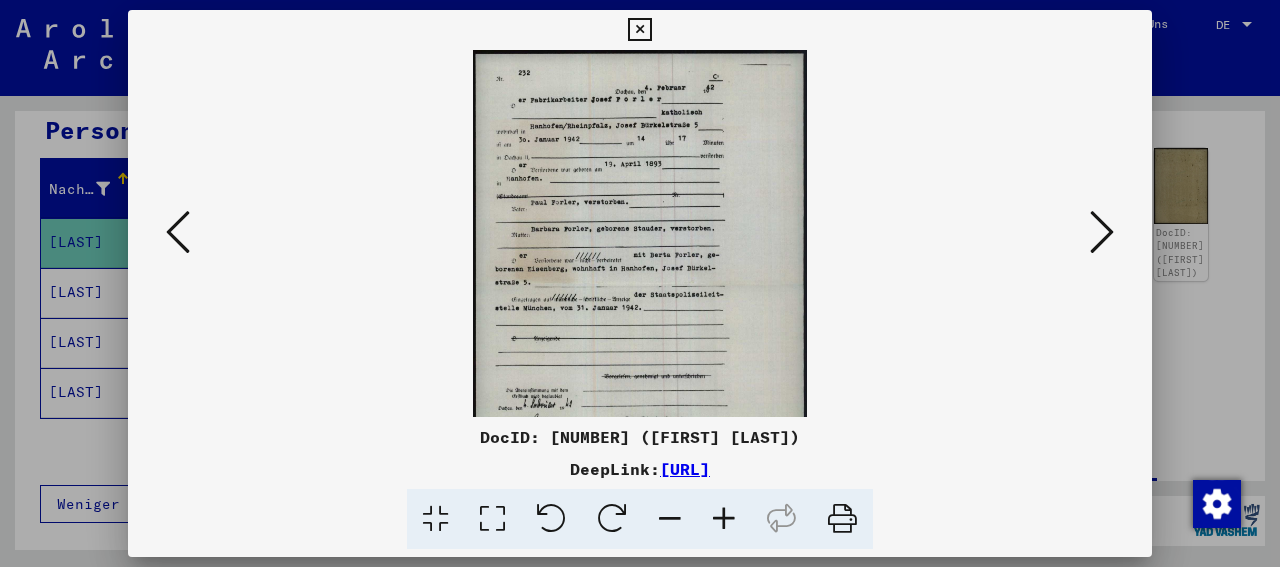 drag, startPoint x: 685, startPoint y: 271, endPoint x: 688, endPoint y: 397, distance: 126.035706 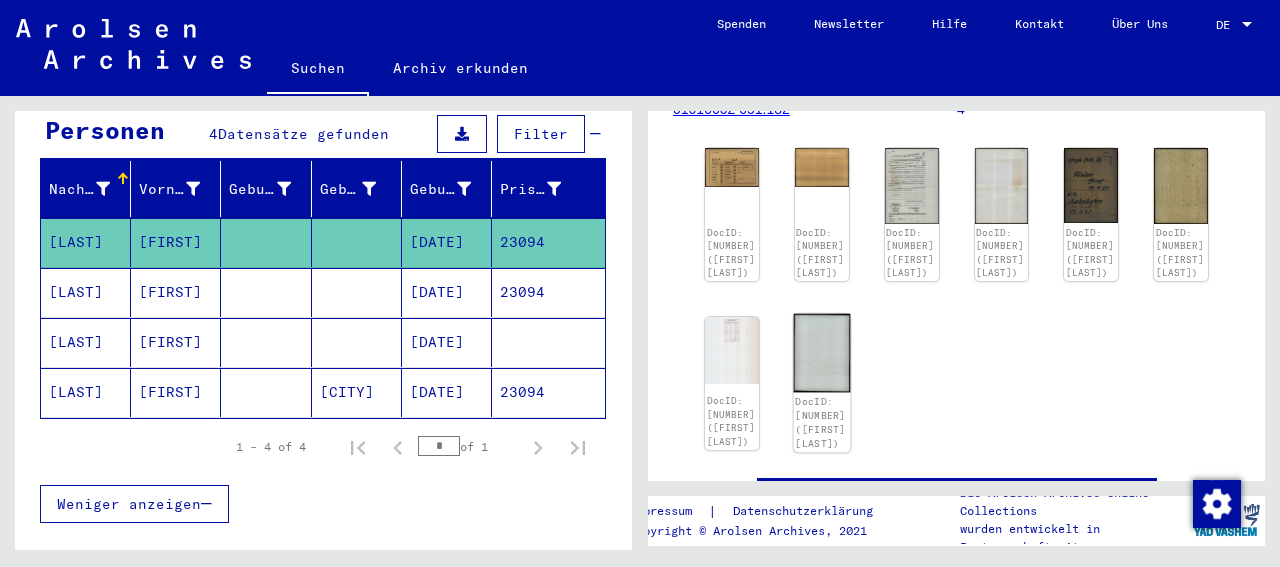 click 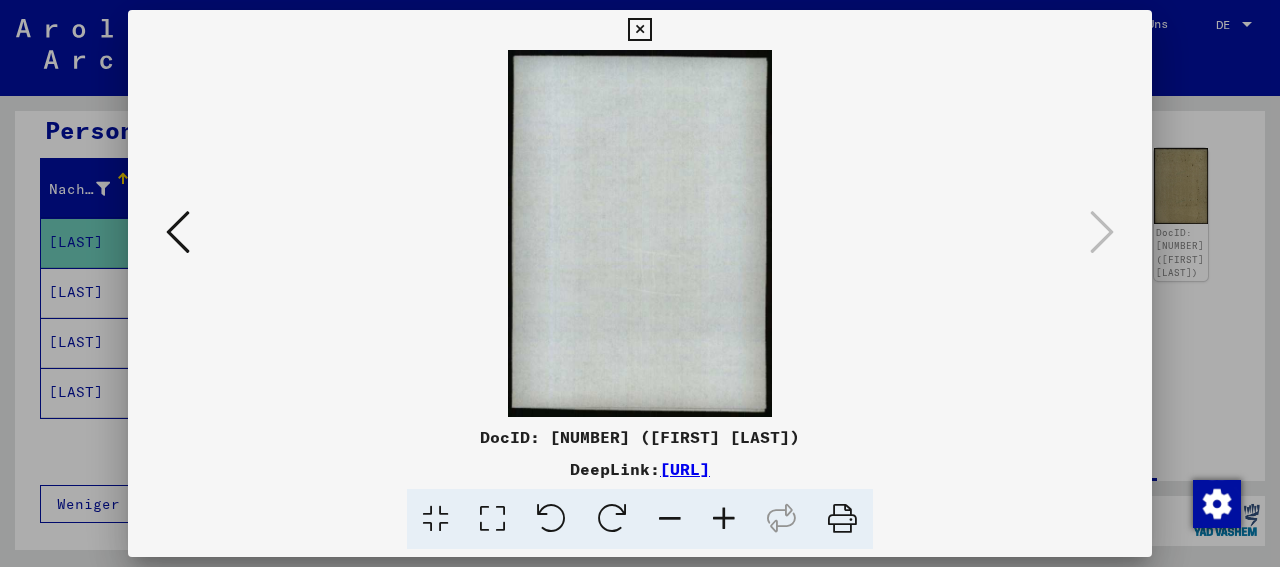 click at bounding box center (178, 232) 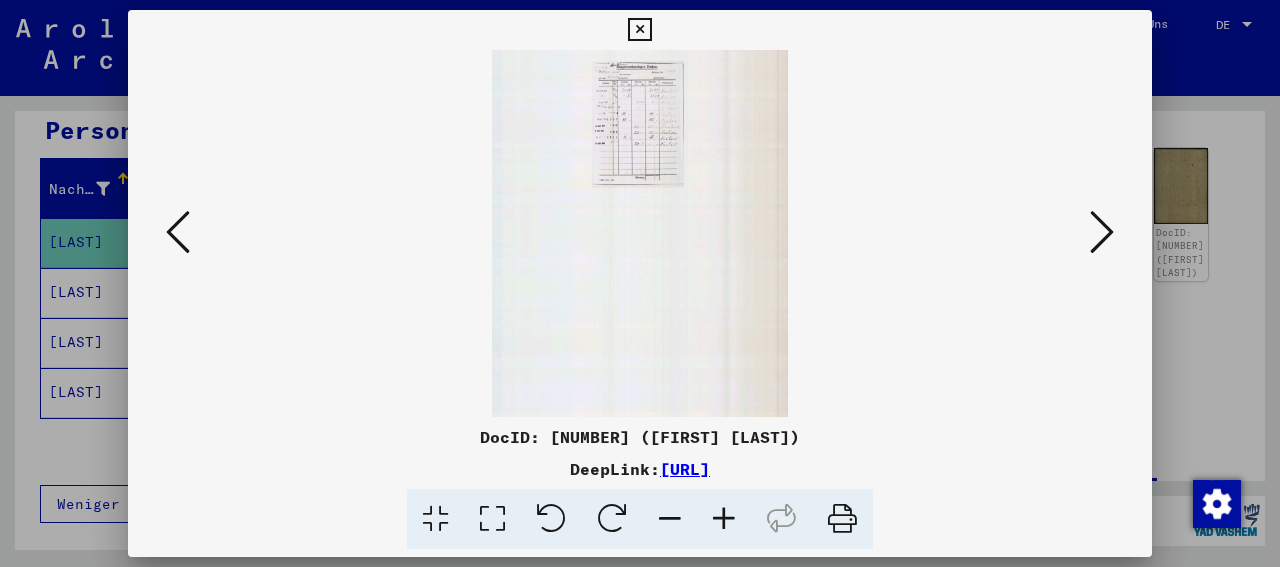 click at bounding box center (724, 519) 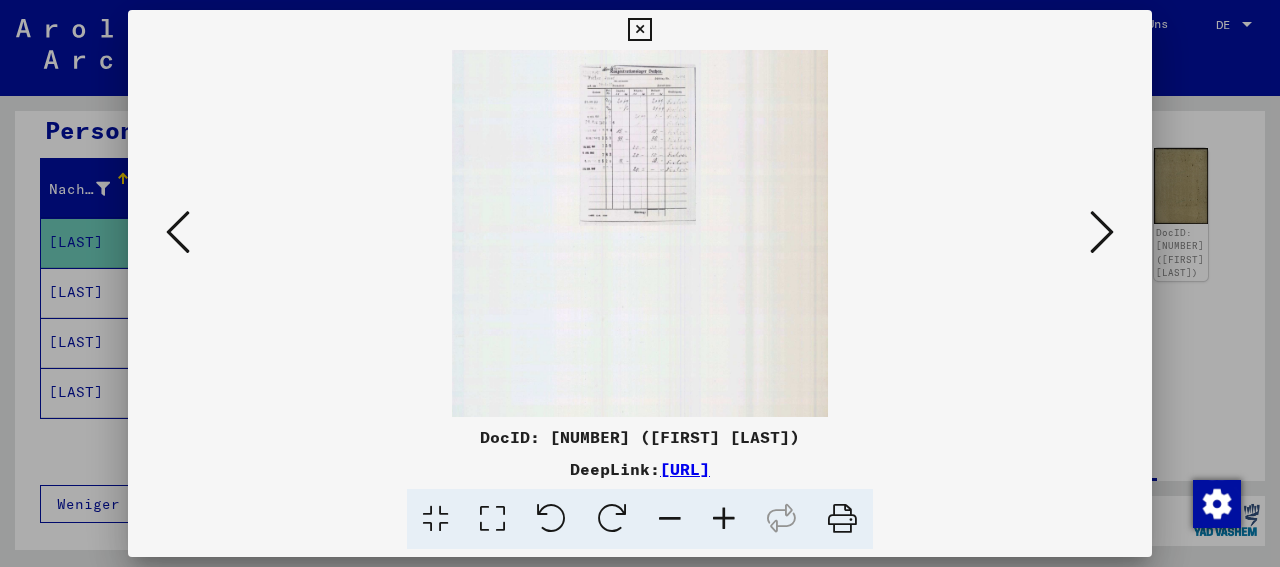 click at bounding box center (724, 519) 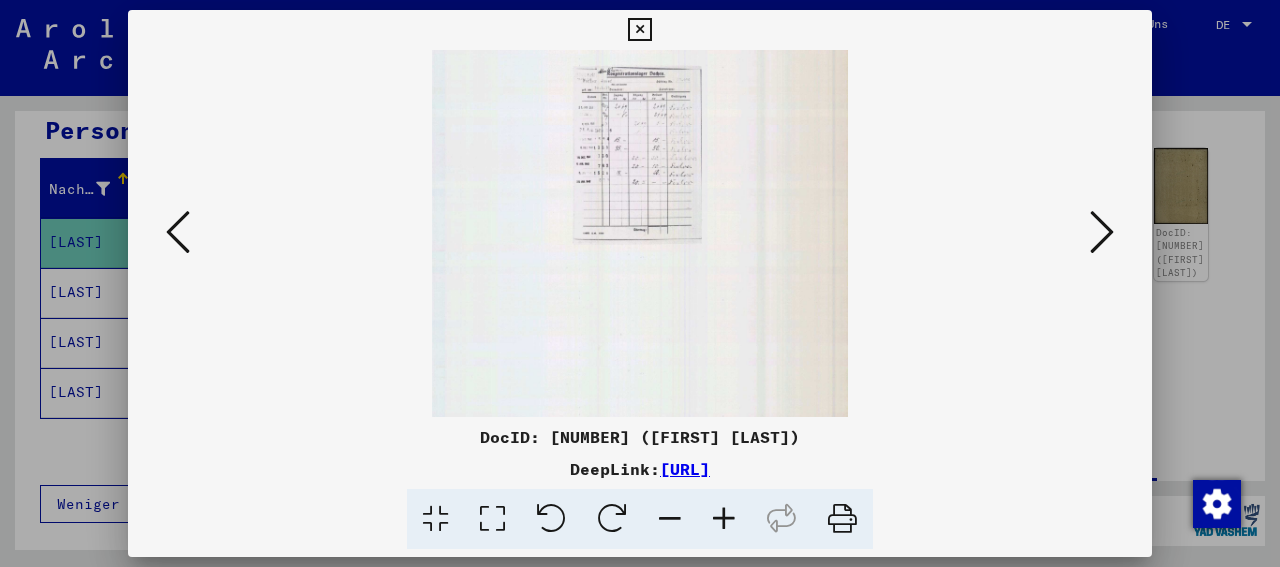 click at bounding box center [724, 519] 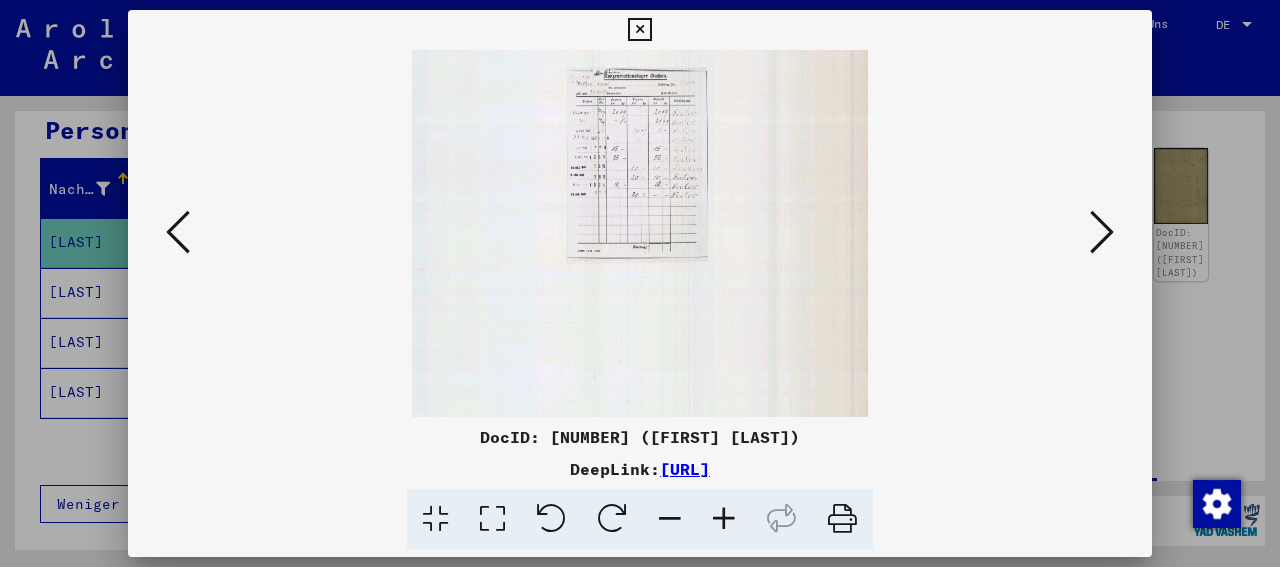 click at bounding box center (724, 519) 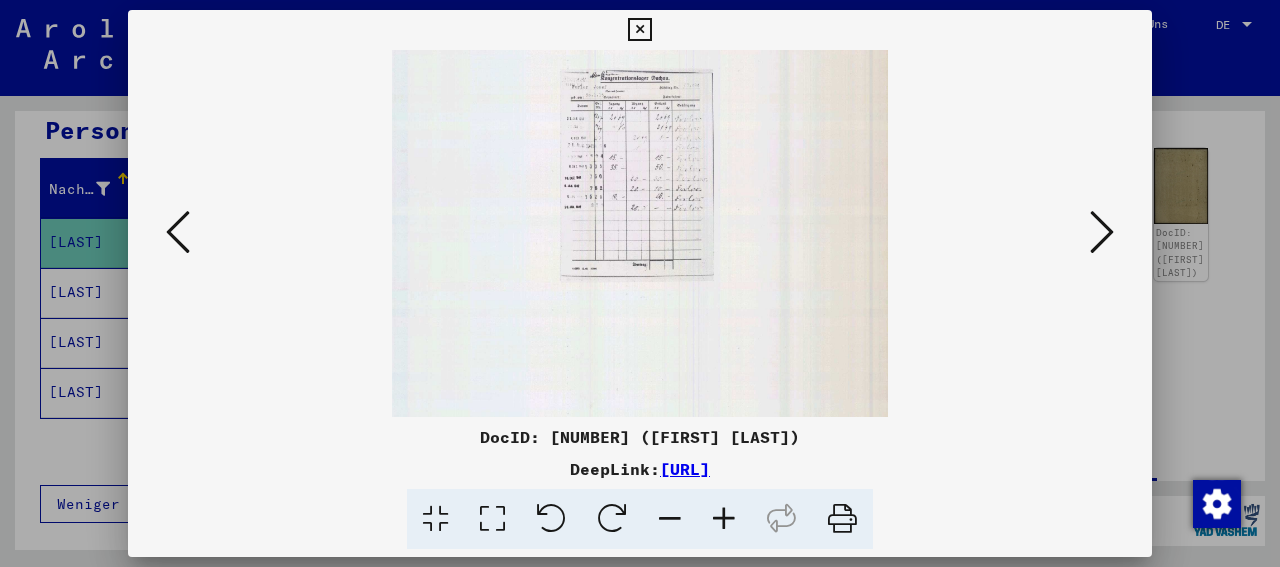 click at bounding box center [724, 519] 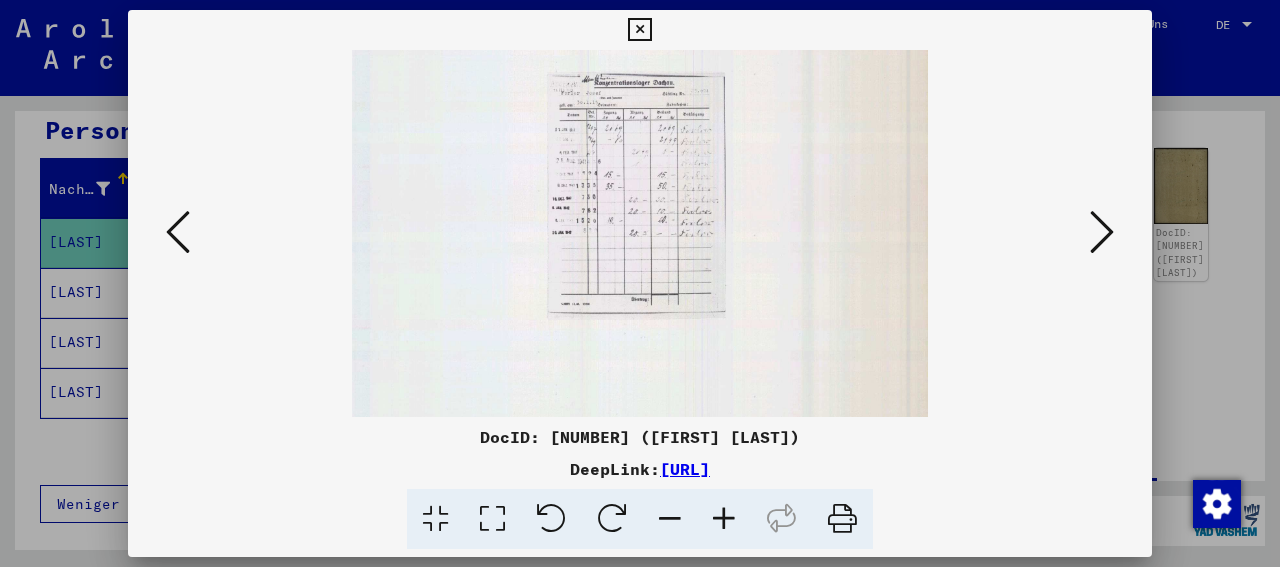 click at bounding box center [724, 519] 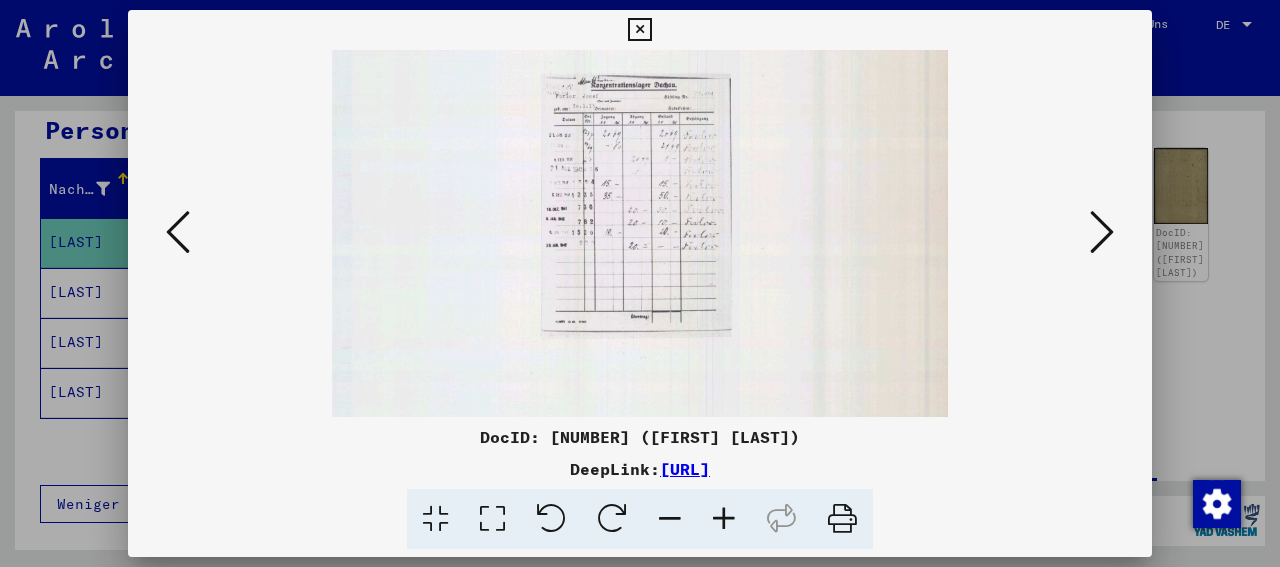 click at bounding box center (724, 519) 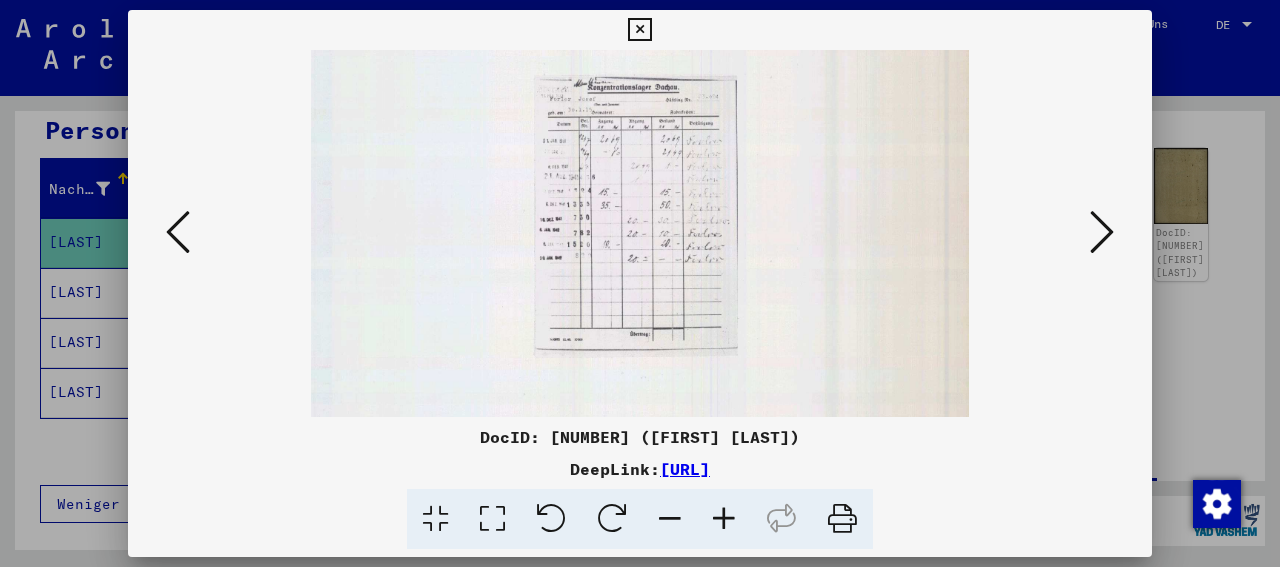 click at bounding box center [724, 519] 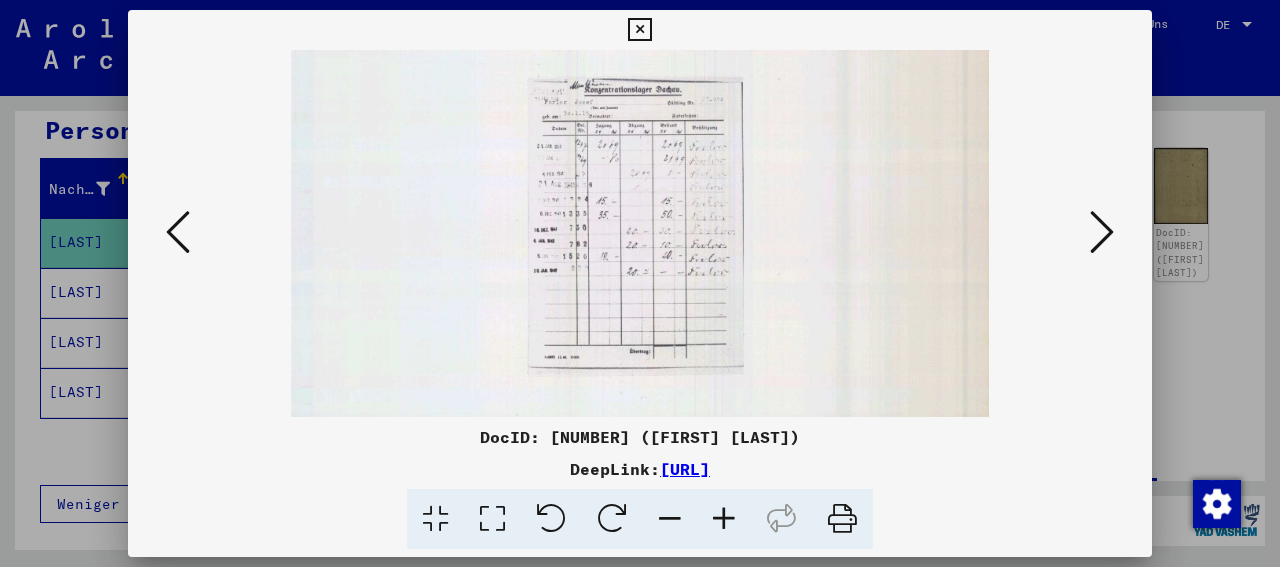 click at bounding box center (724, 519) 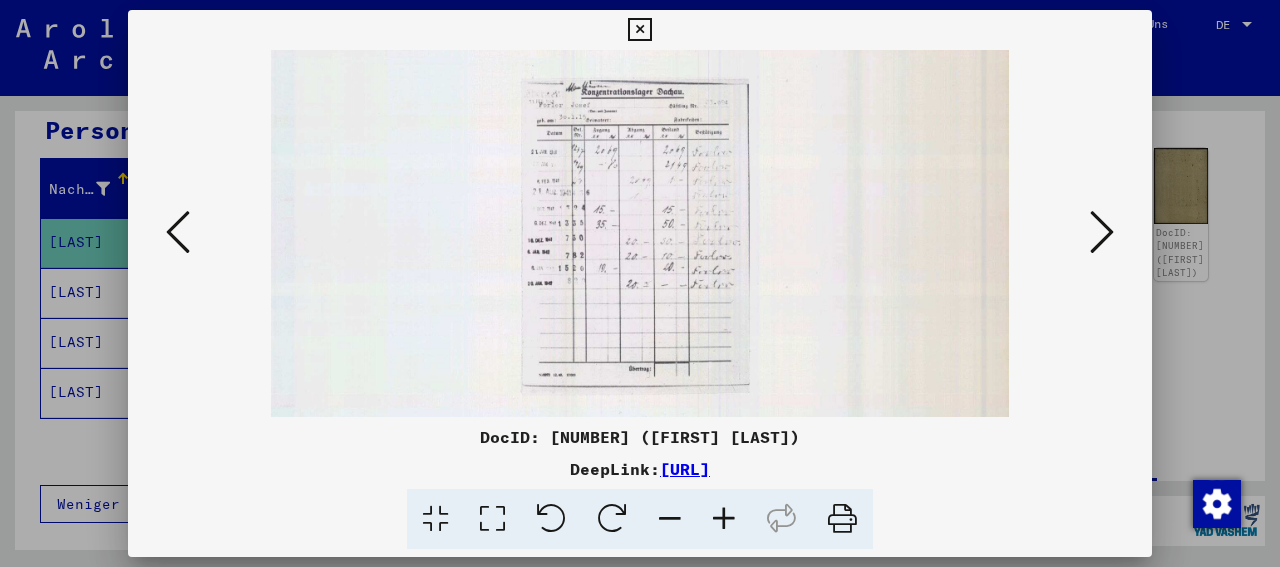 click at bounding box center [724, 519] 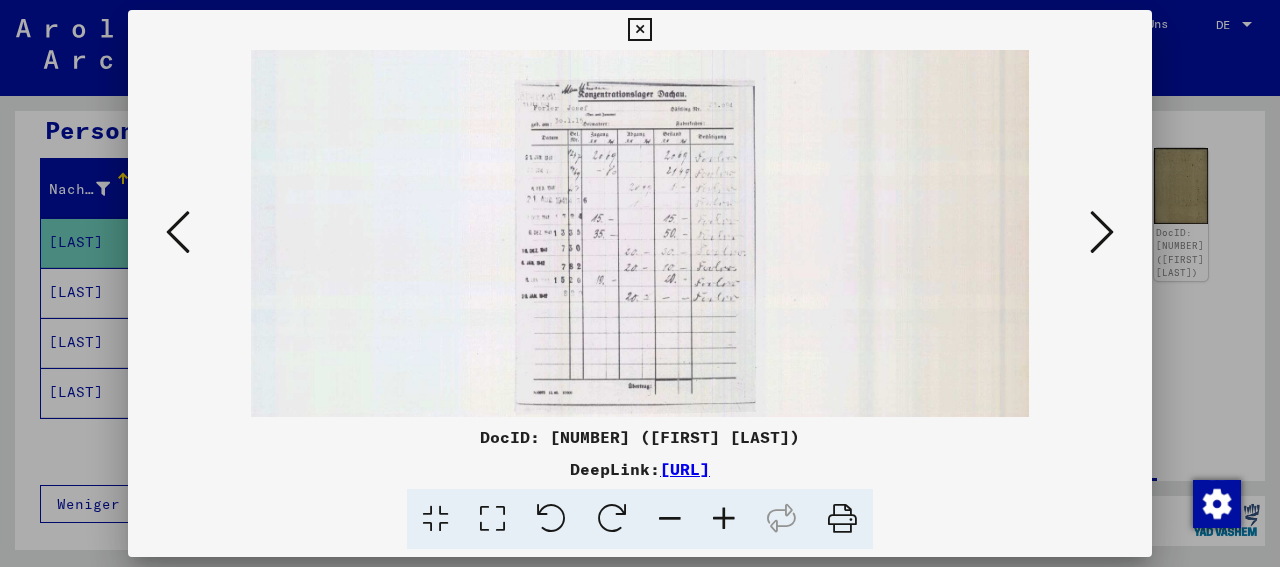 click at bounding box center [724, 519] 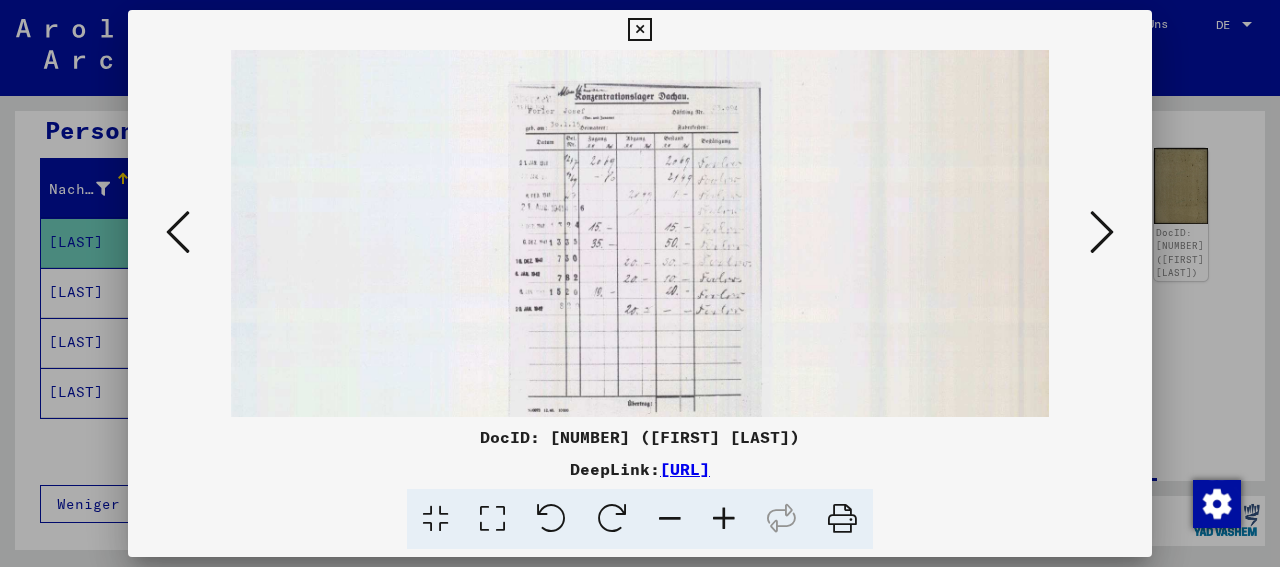 click at bounding box center (724, 519) 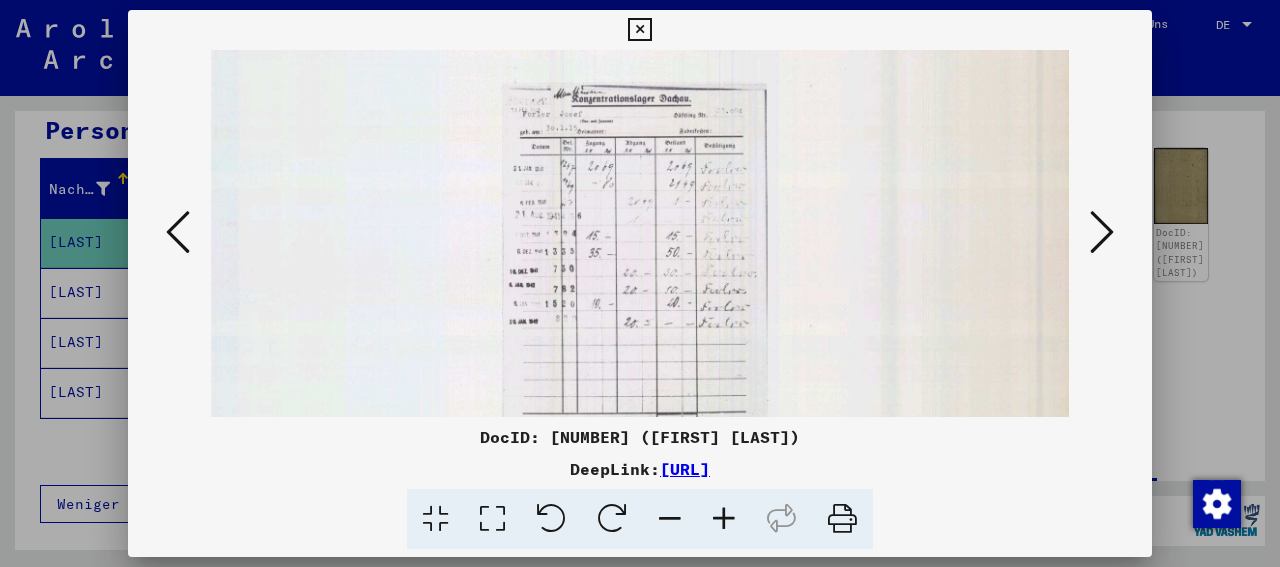 click at bounding box center (724, 519) 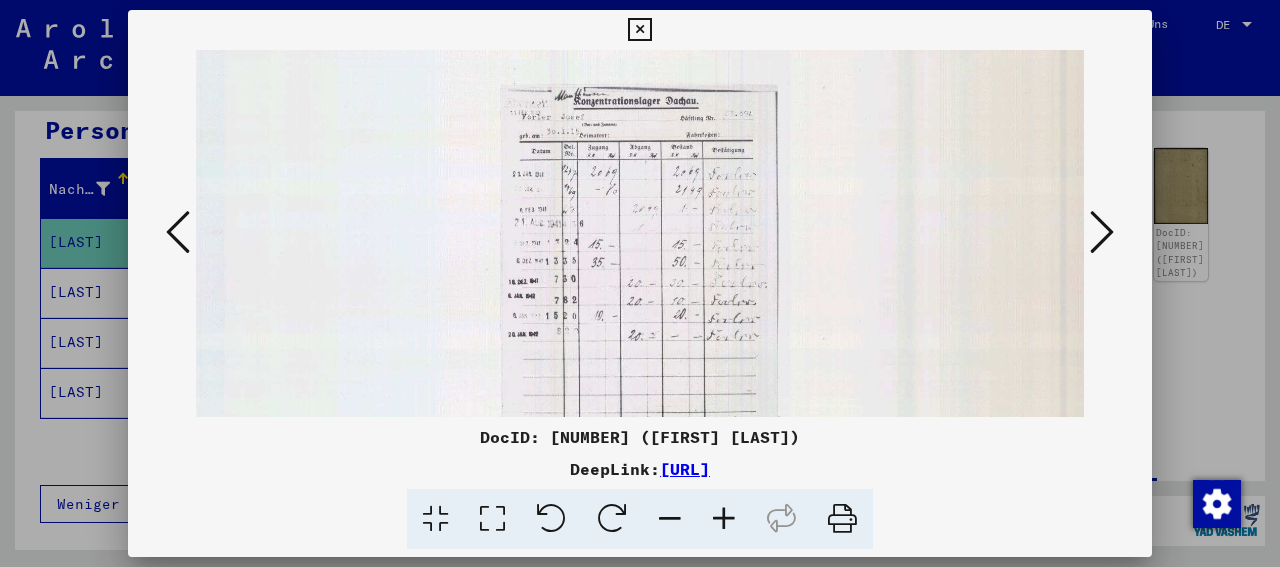 click at bounding box center [724, 519] 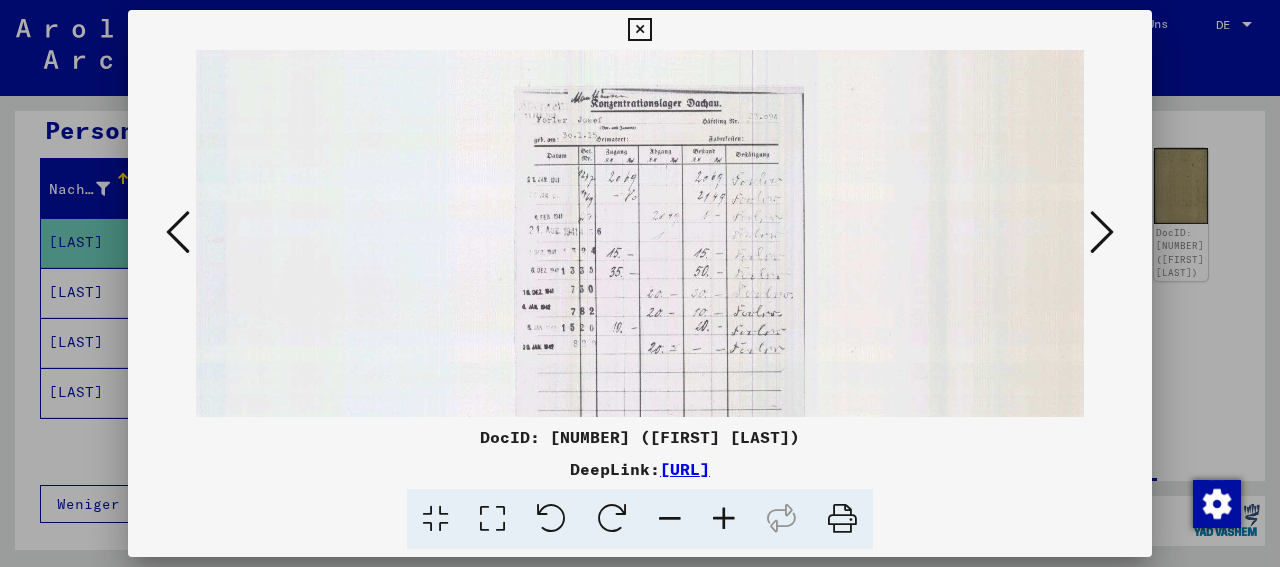 click at bounding box center (724, 519) 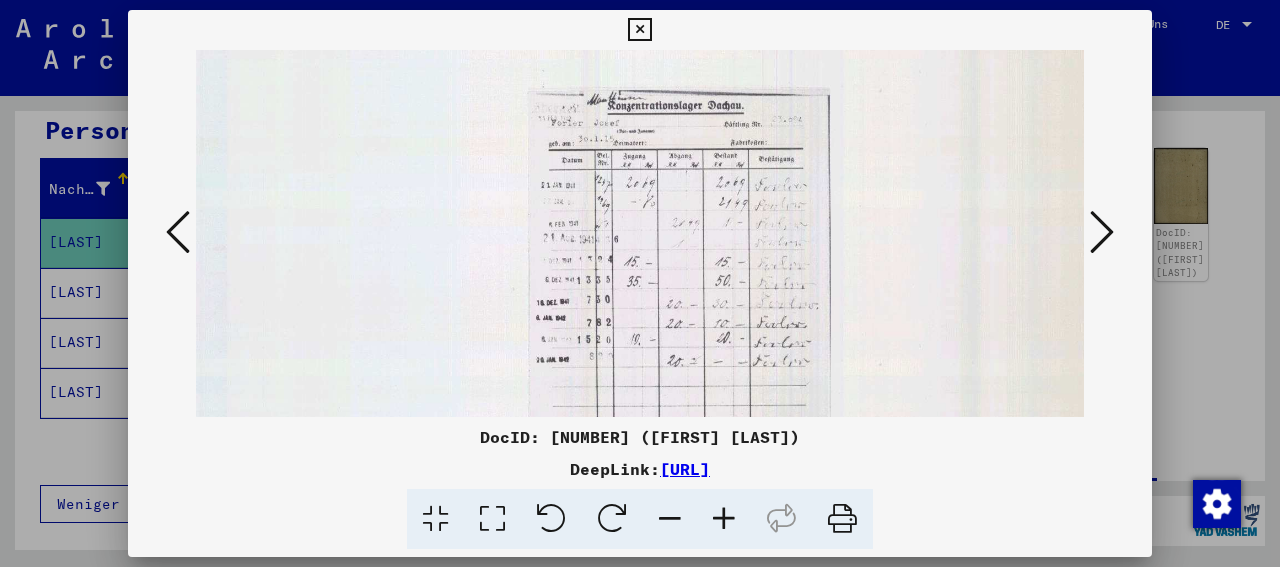click at bounding box center [724, 519] 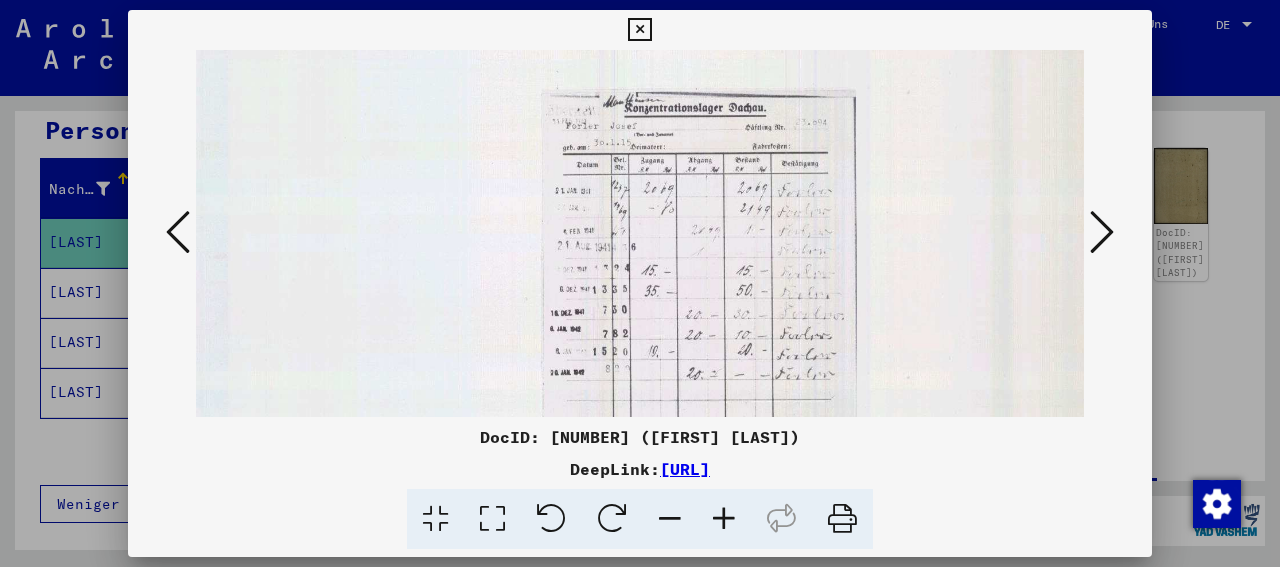 click at bounding box center [639, 30] 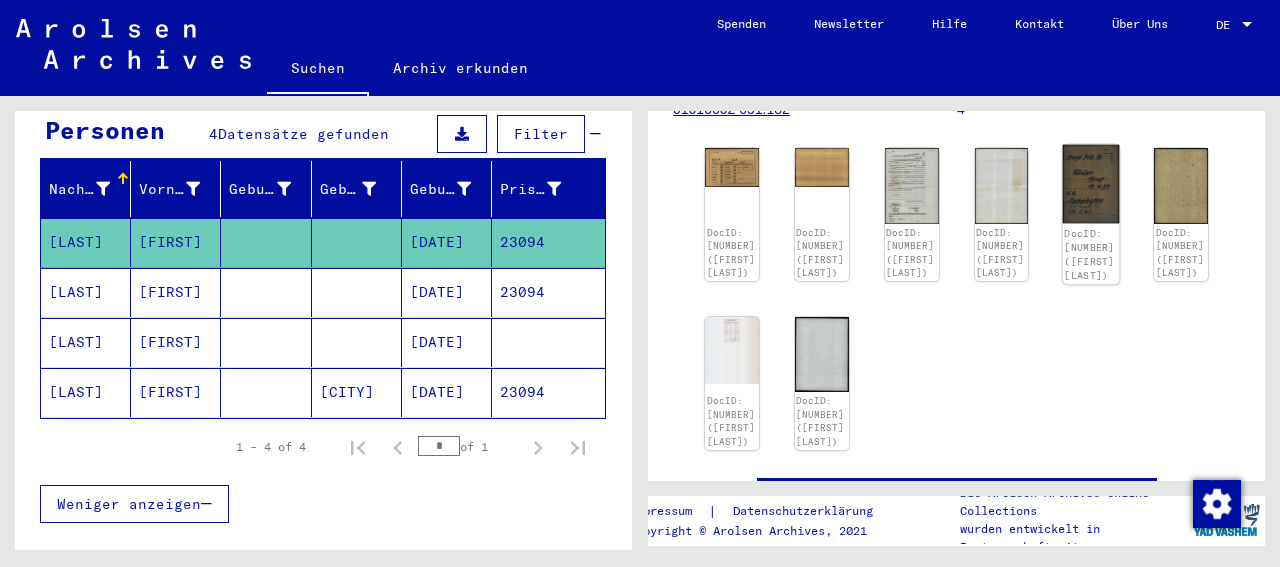click 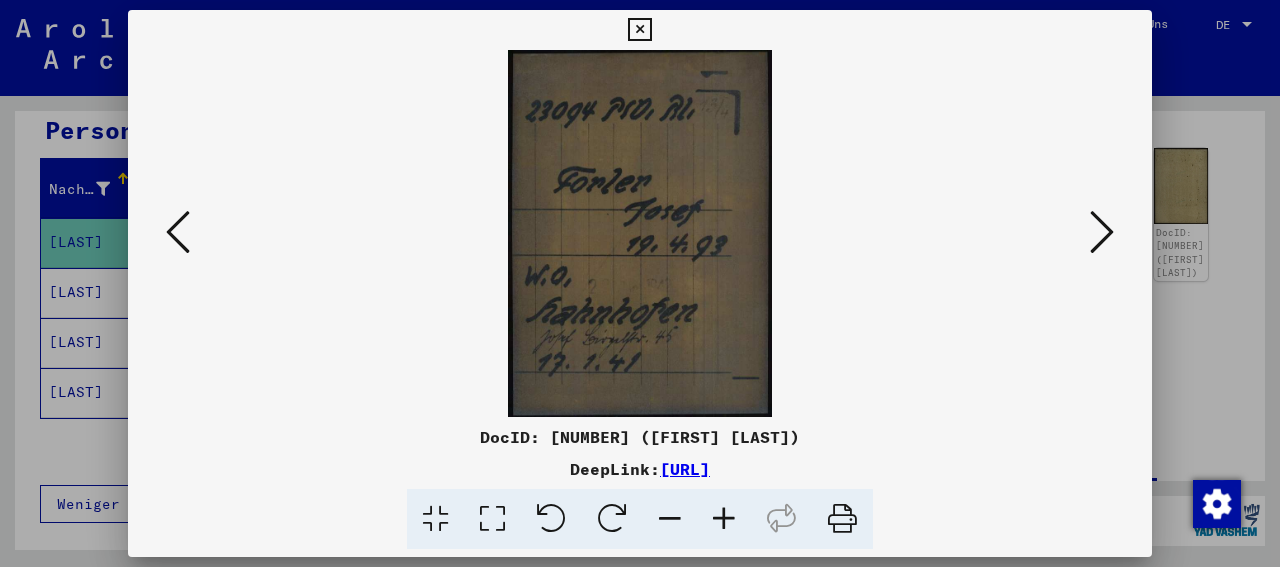 click at bounding box center (639, 30) 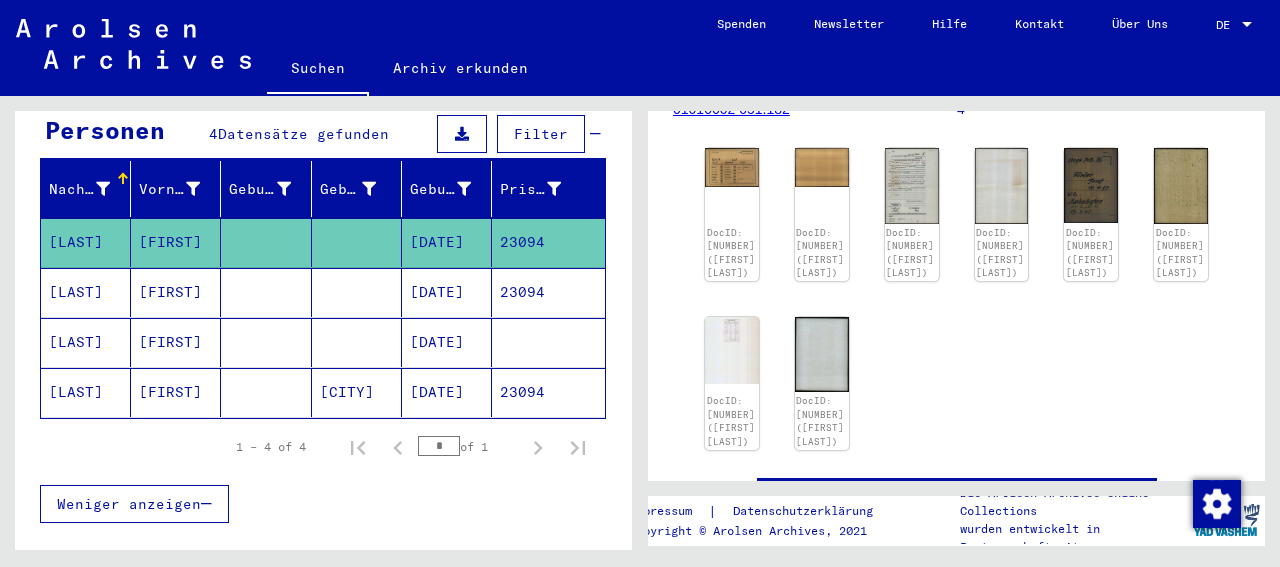 click on "DocID: [NUMBER] ([FIRST] [LAST]) DocID: [NUMBER] ([FIRST] [LAST]) DocID: [NUMBER] ([FIRST] [LAST]) DocID: [NUMBER] ([FIRST] [LAST]) DocID: [NUMBER] ([FIRST] [LAST]) DocID: [NUMBER] ([FIRST] [LAST]) DocID: [NUMBER] ([FIRST] [LAST]) DocID: [NUMBER] ([FIRST] [LAST])" 